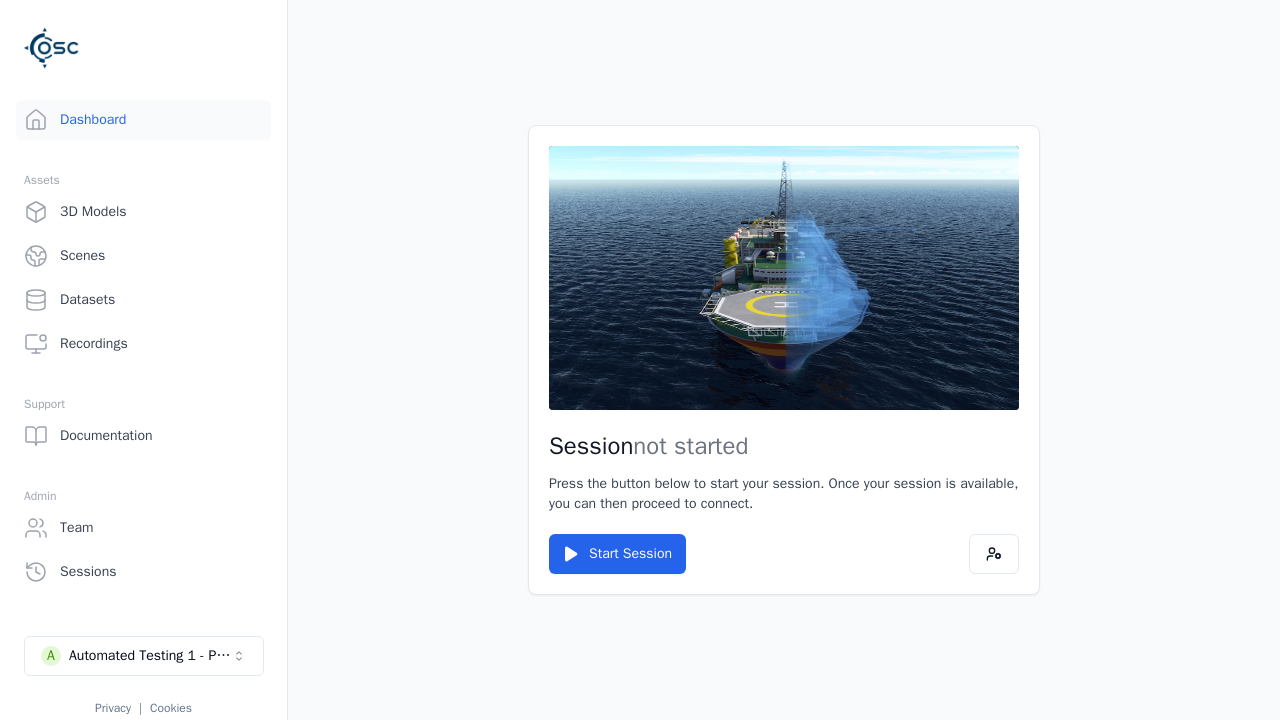 scroll, scrollTop: 0, scrollLeft: 0, axis: both 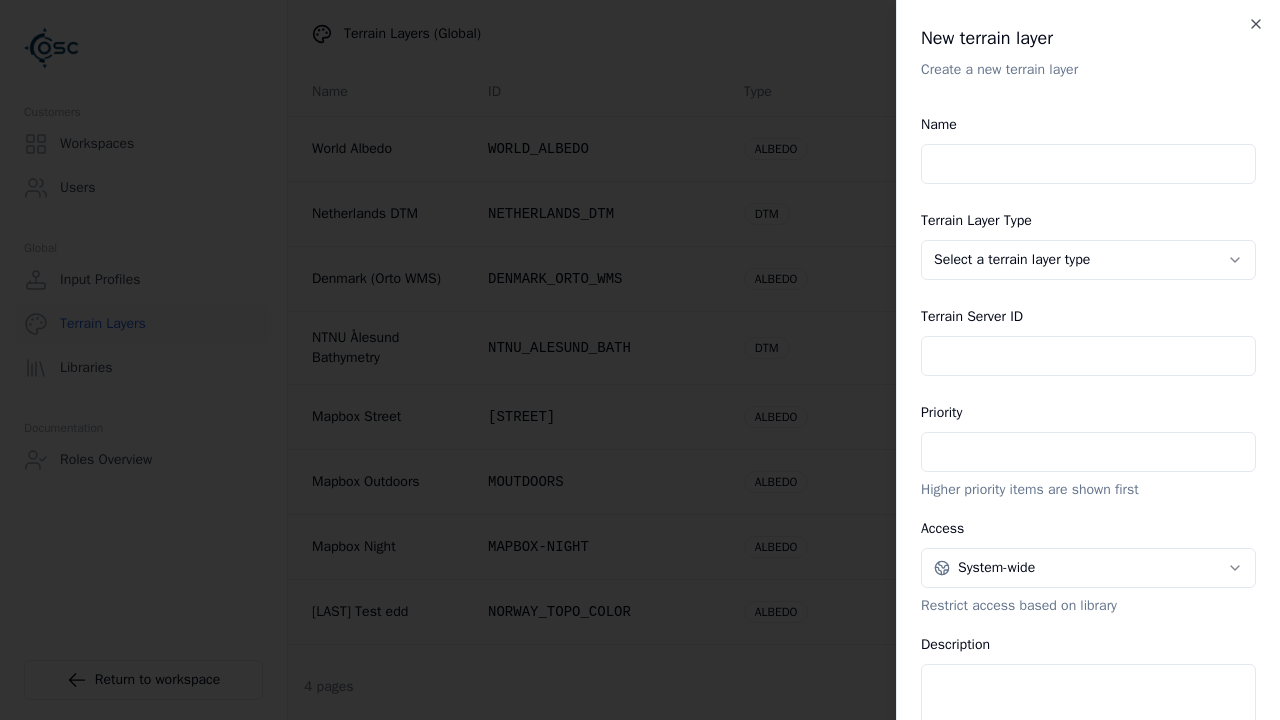 click on "Name" at bounding box center (1088, 164) 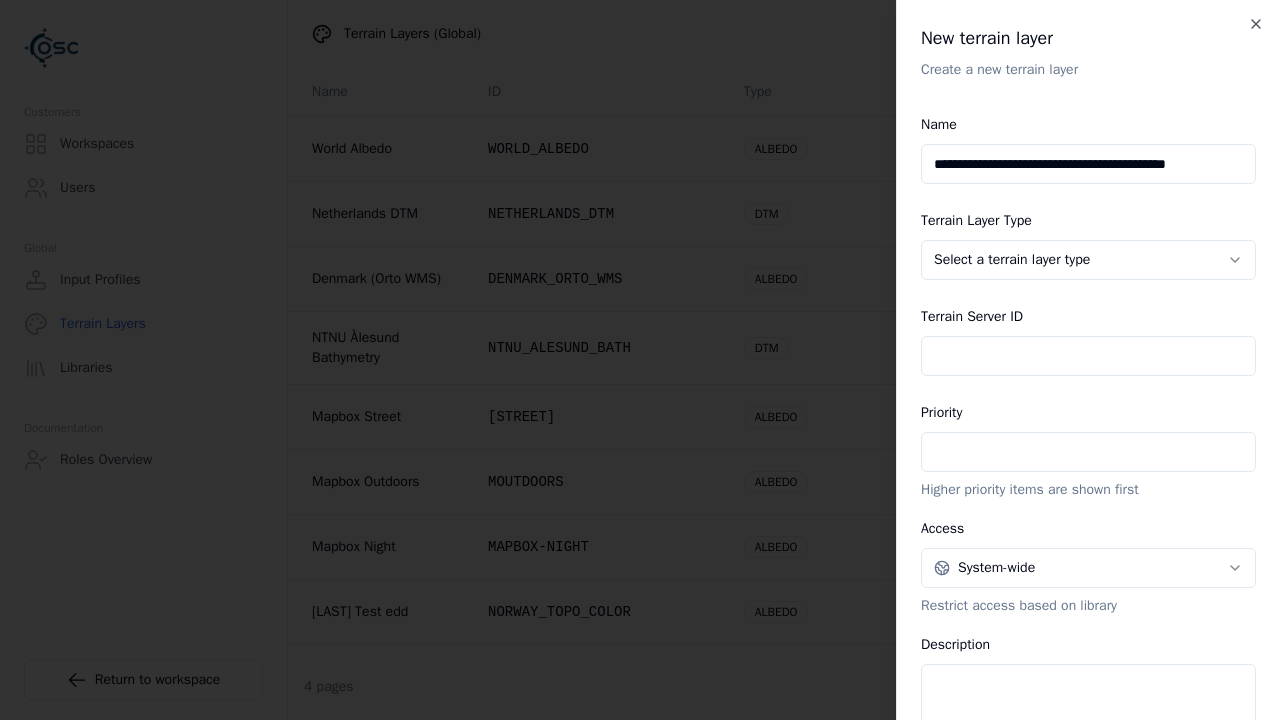 type on "**********" 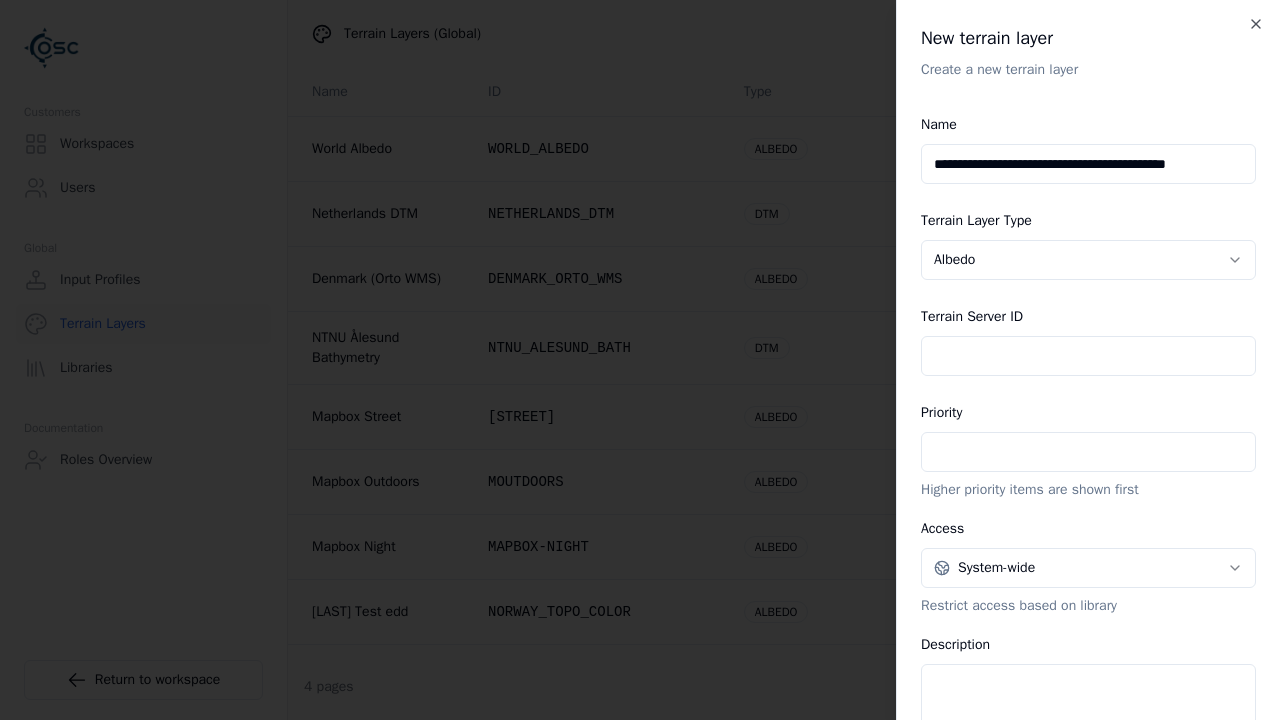 click on "Terrain Server ID" at bounding box center (1088, 356) 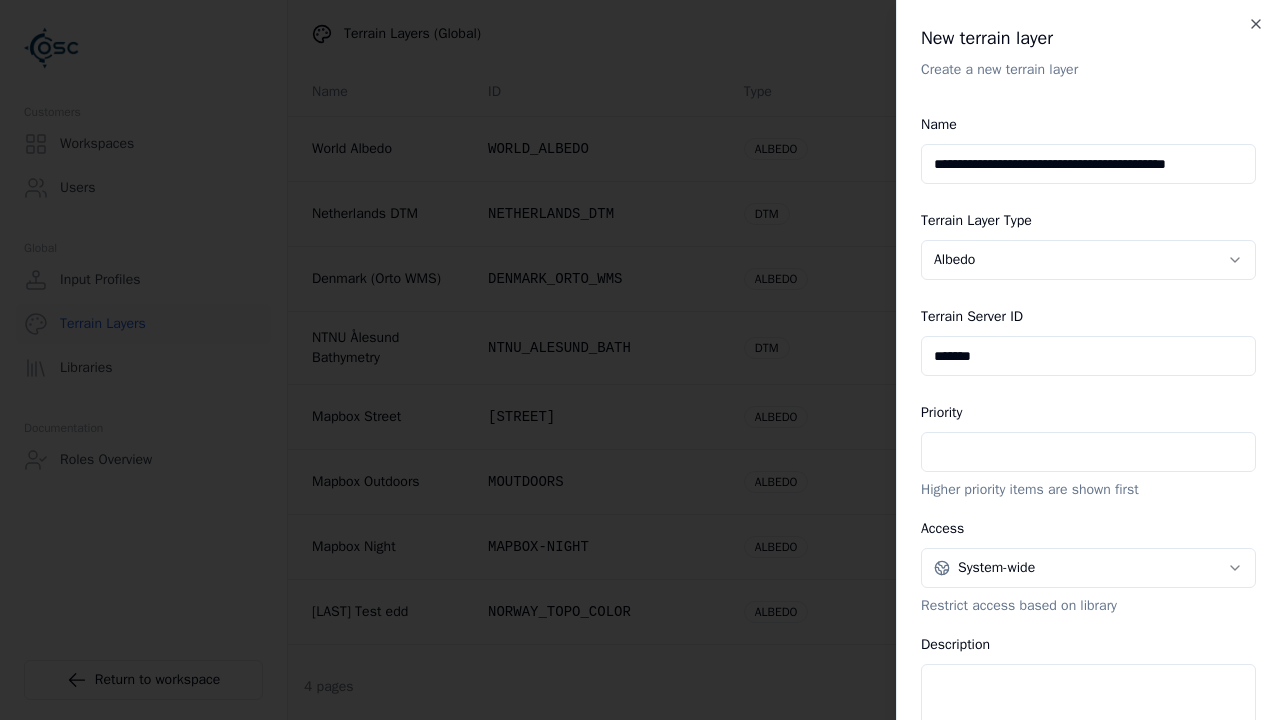 type on "*******" 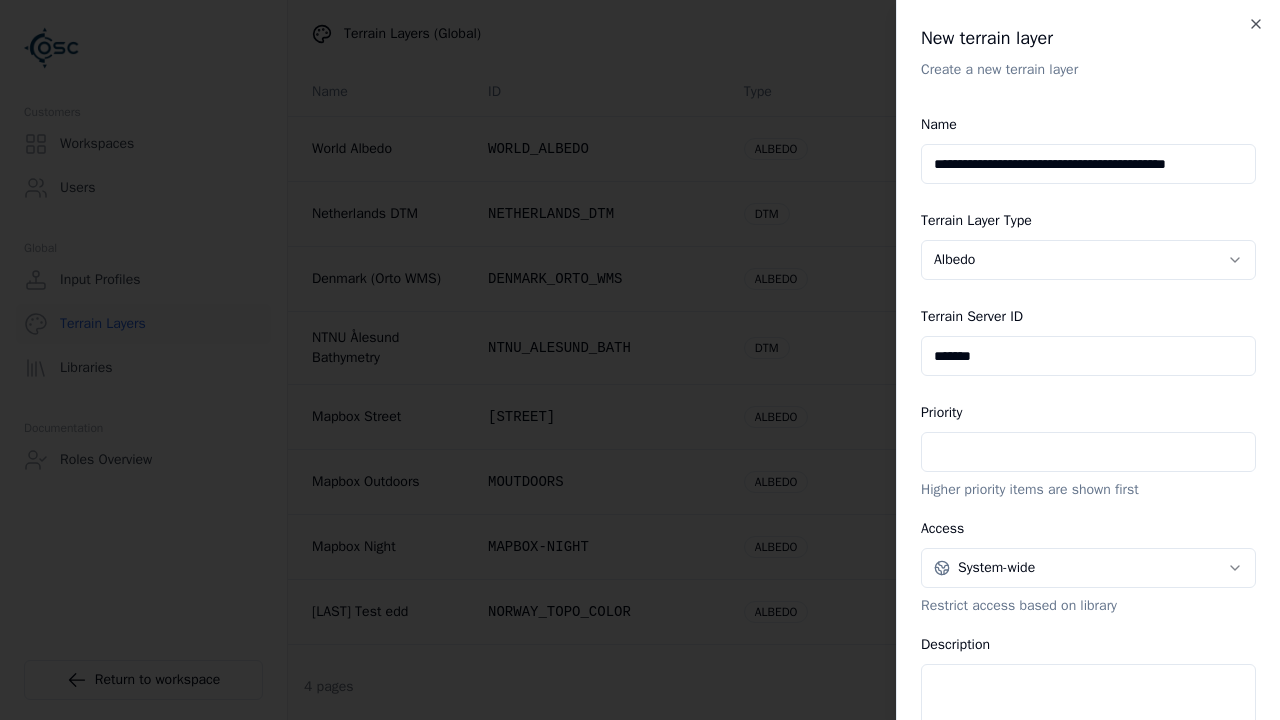click on "Description" at bounding box center (1088, 704) 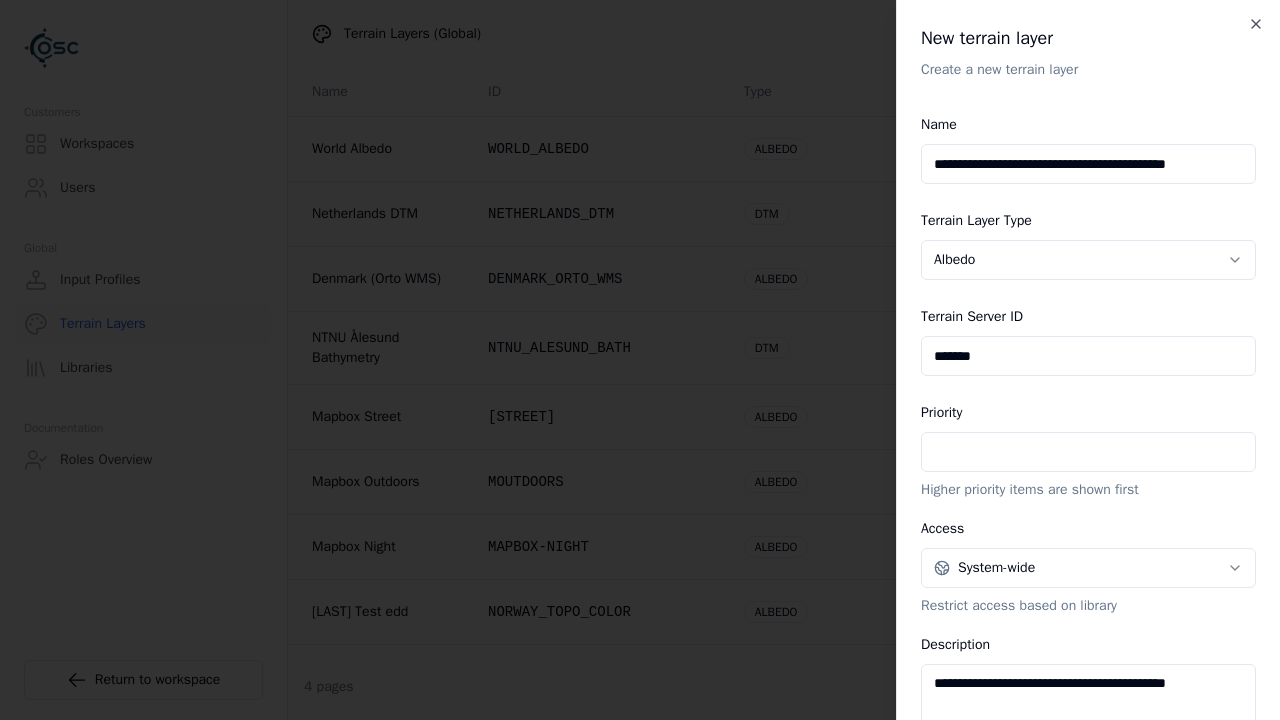 type on "**********" 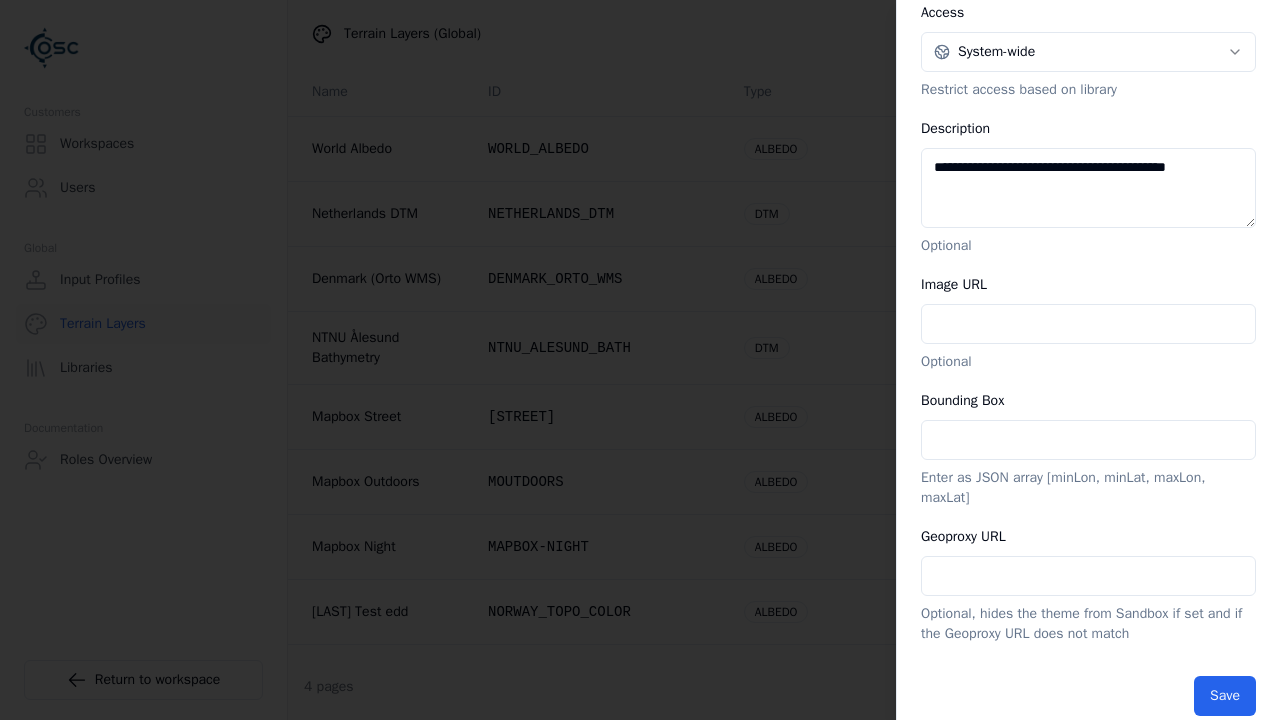click at bounding box center [1012, 34] 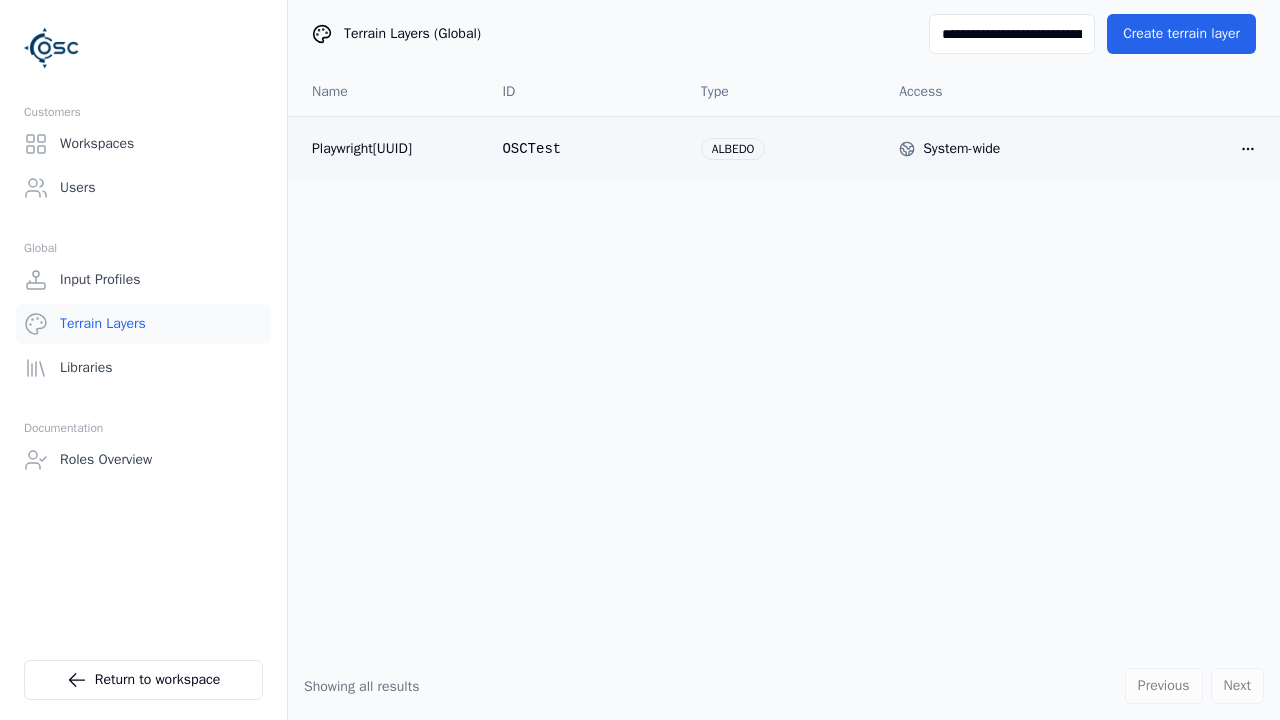 type on "**********" 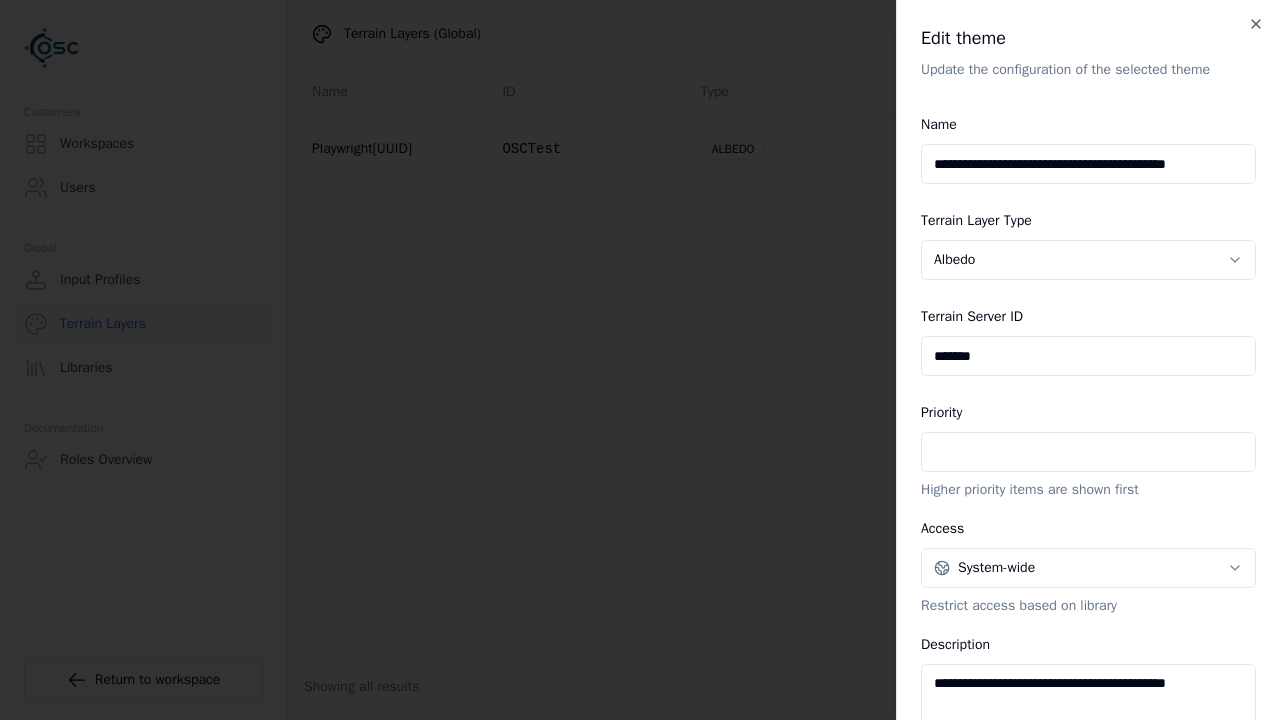 click on "**********" at bounding box center (1088, 164) 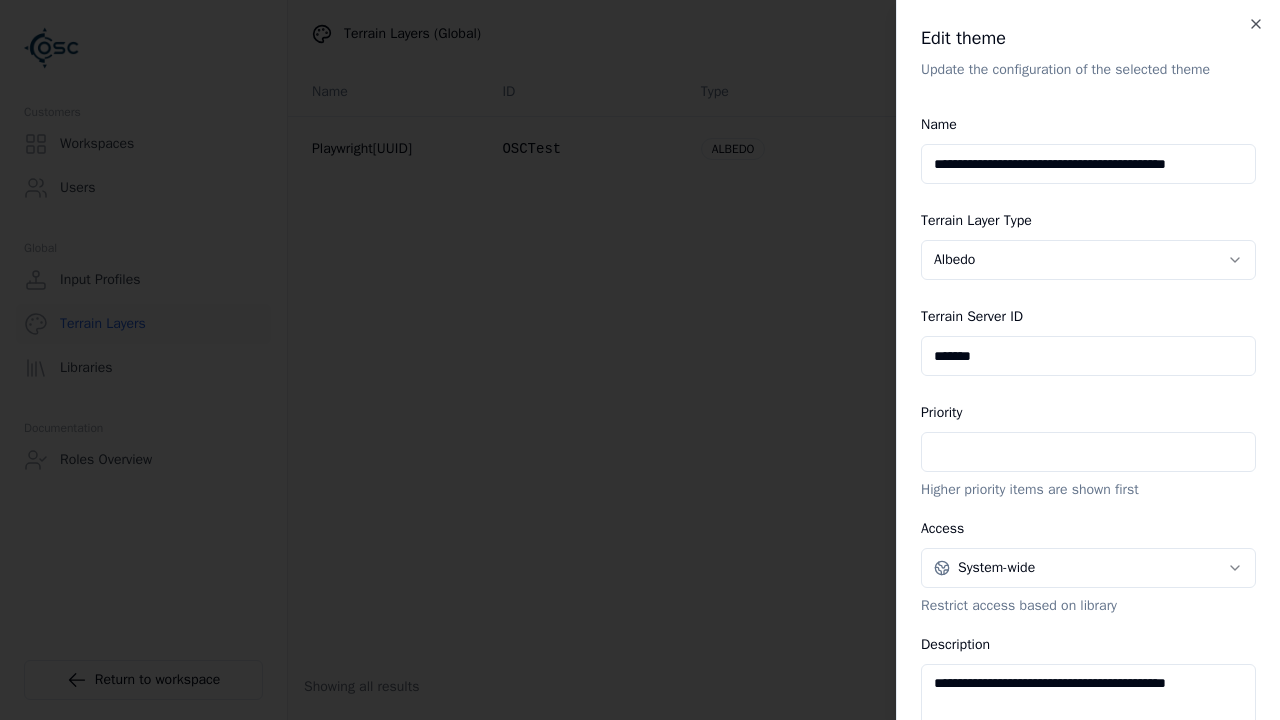 click on "*******" at bounding box center [1088, 356] 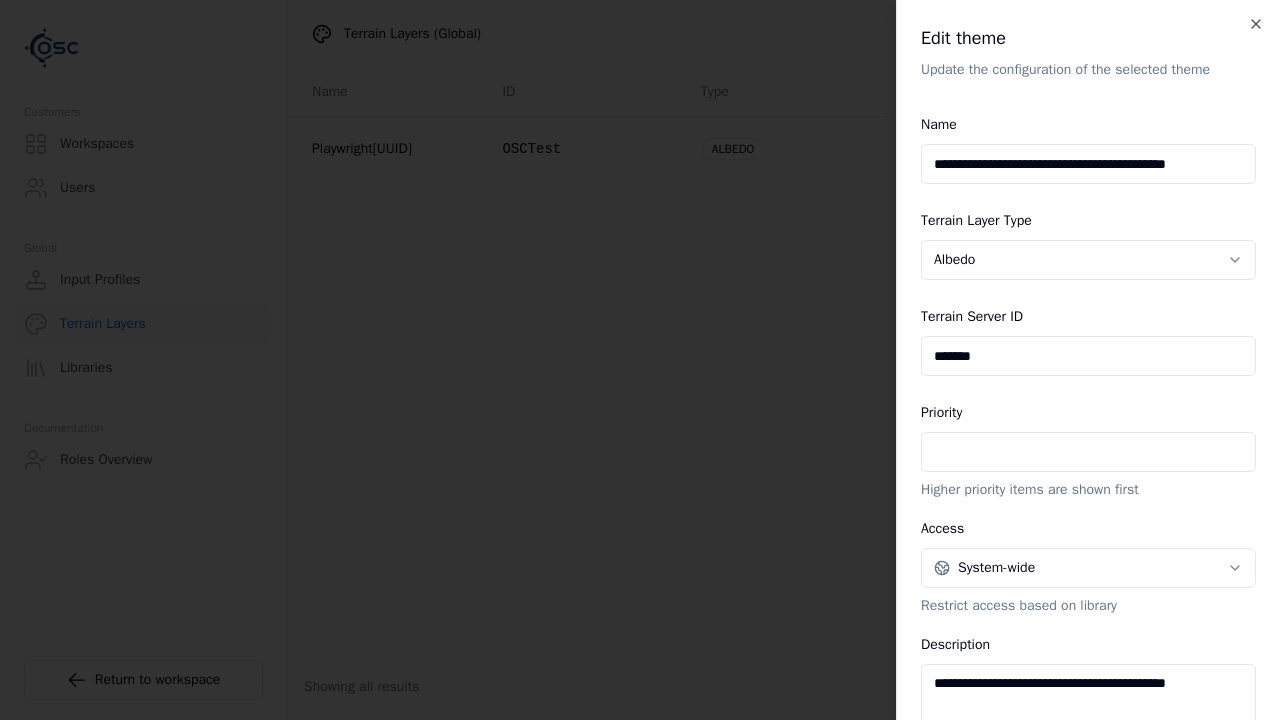 click on "**********" at bounding box center (1088, 704) 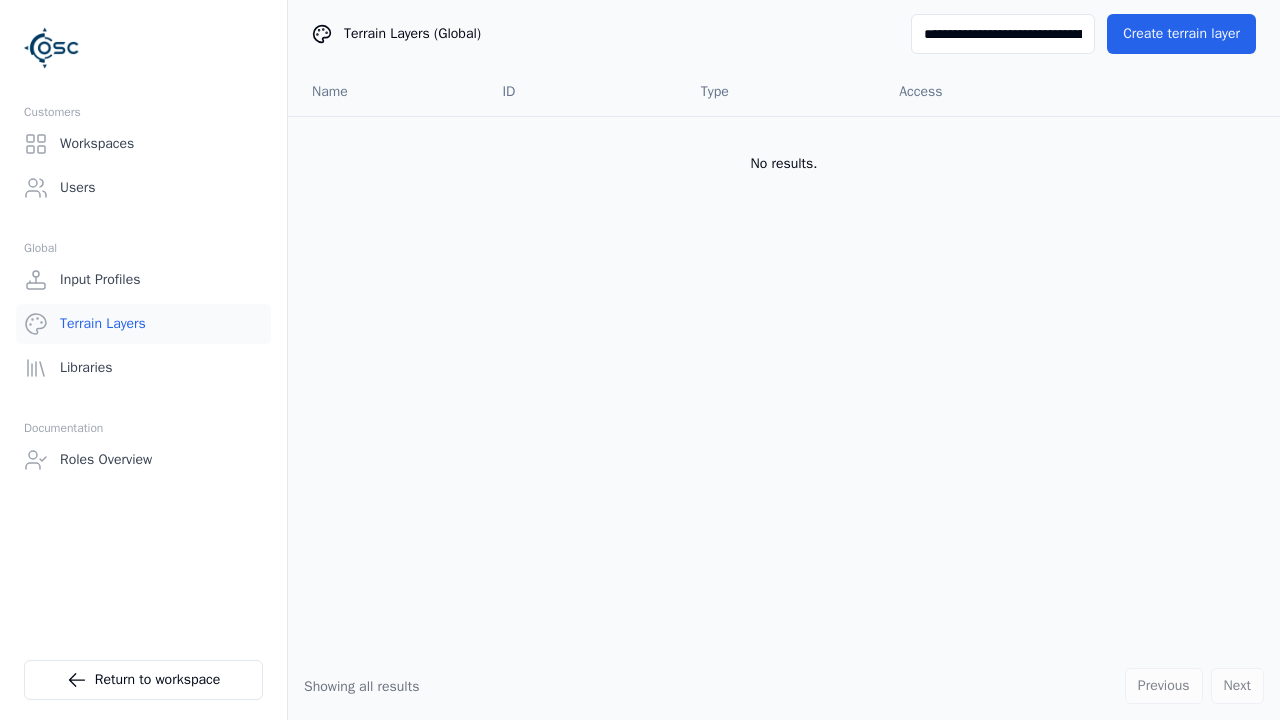 click on "**********" at bounding box center [1003, 34] 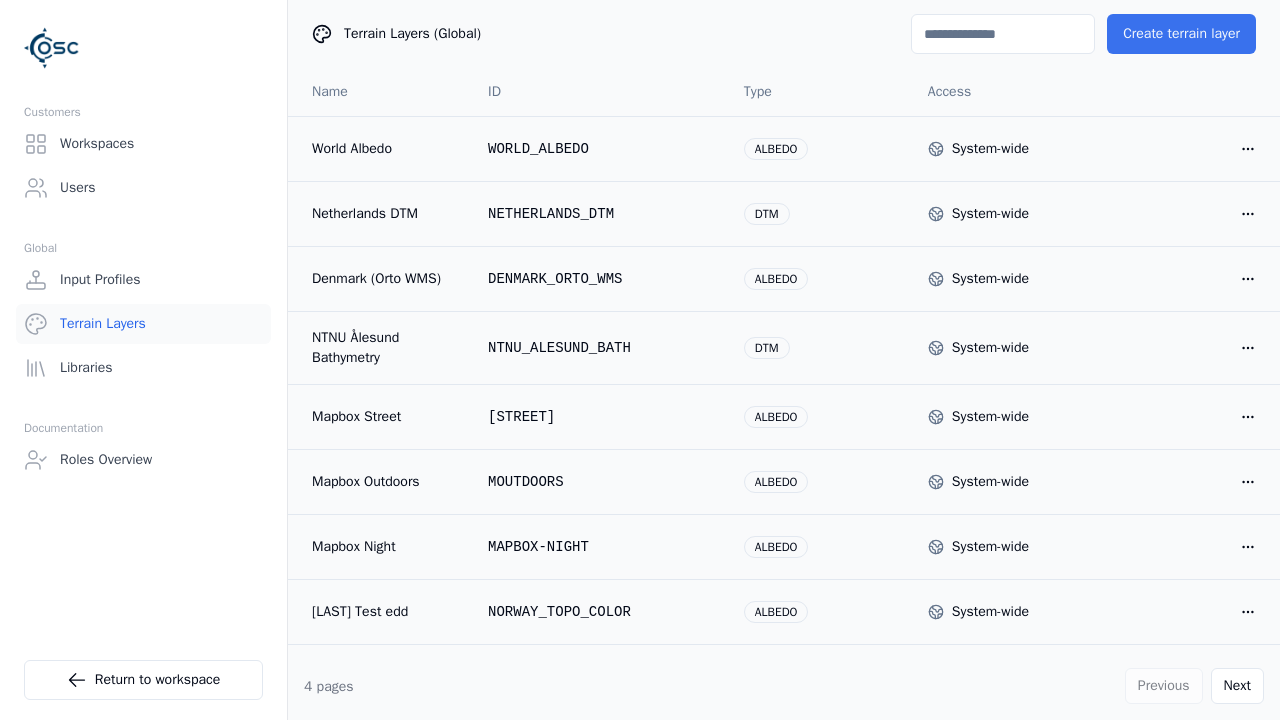 type 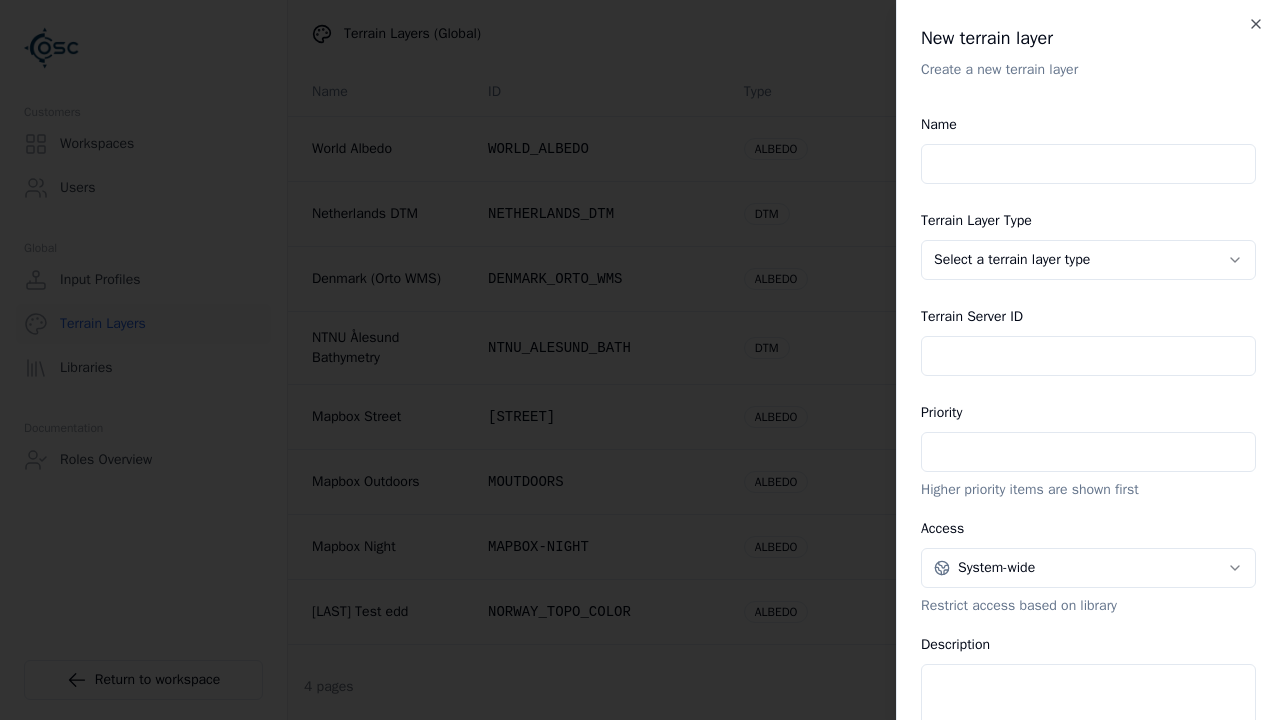click on "Name" at bounding box center (1088, 164) 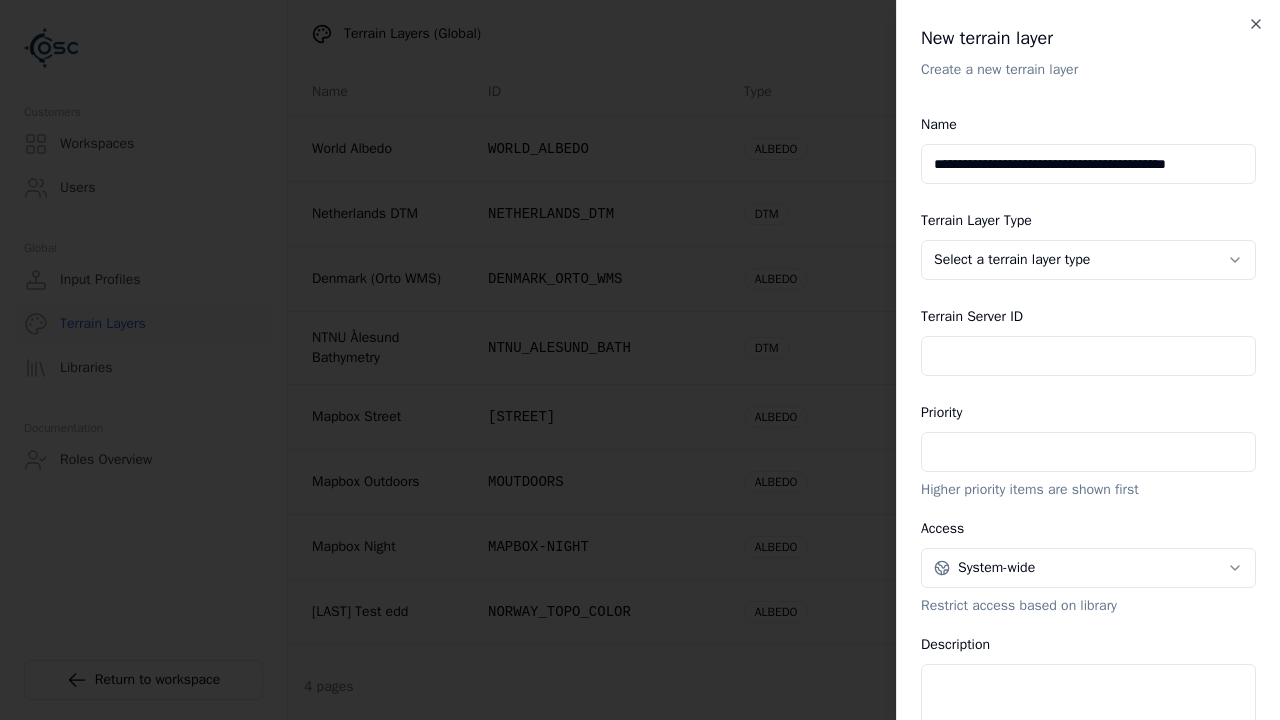 type on "**********" 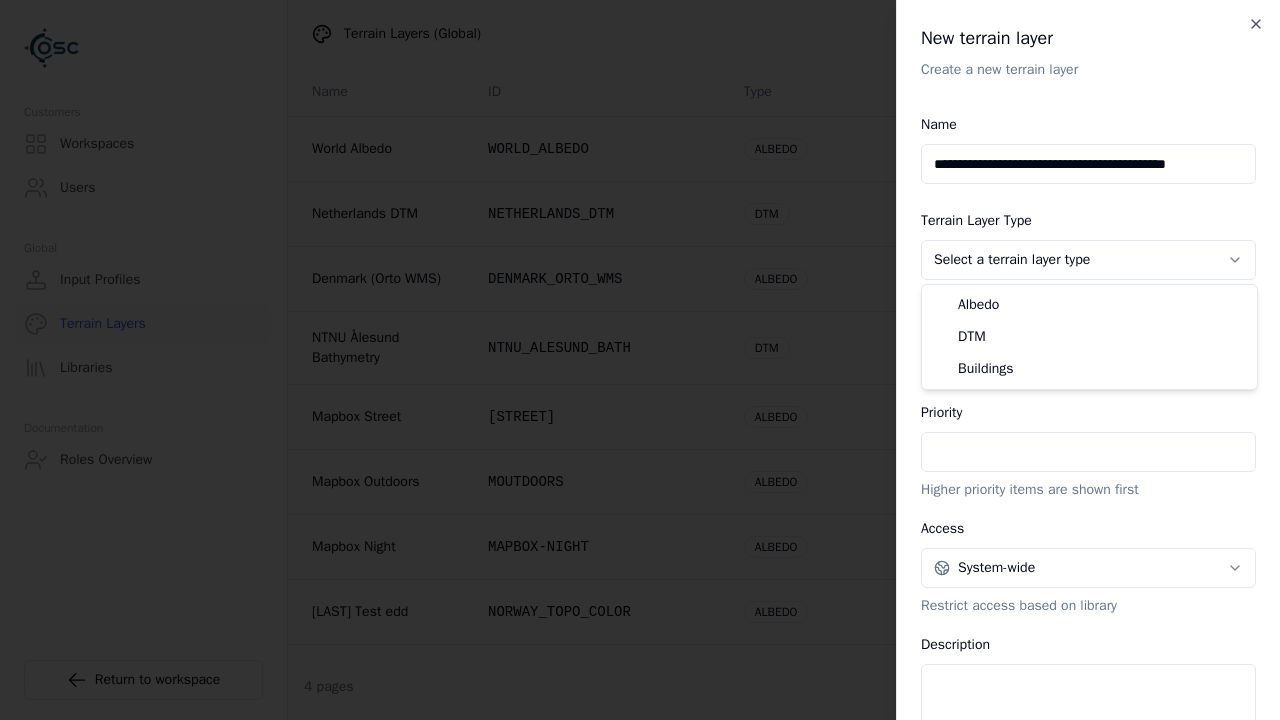 scroll, scrollTop: 0, scrollLeft: 0, axis: both 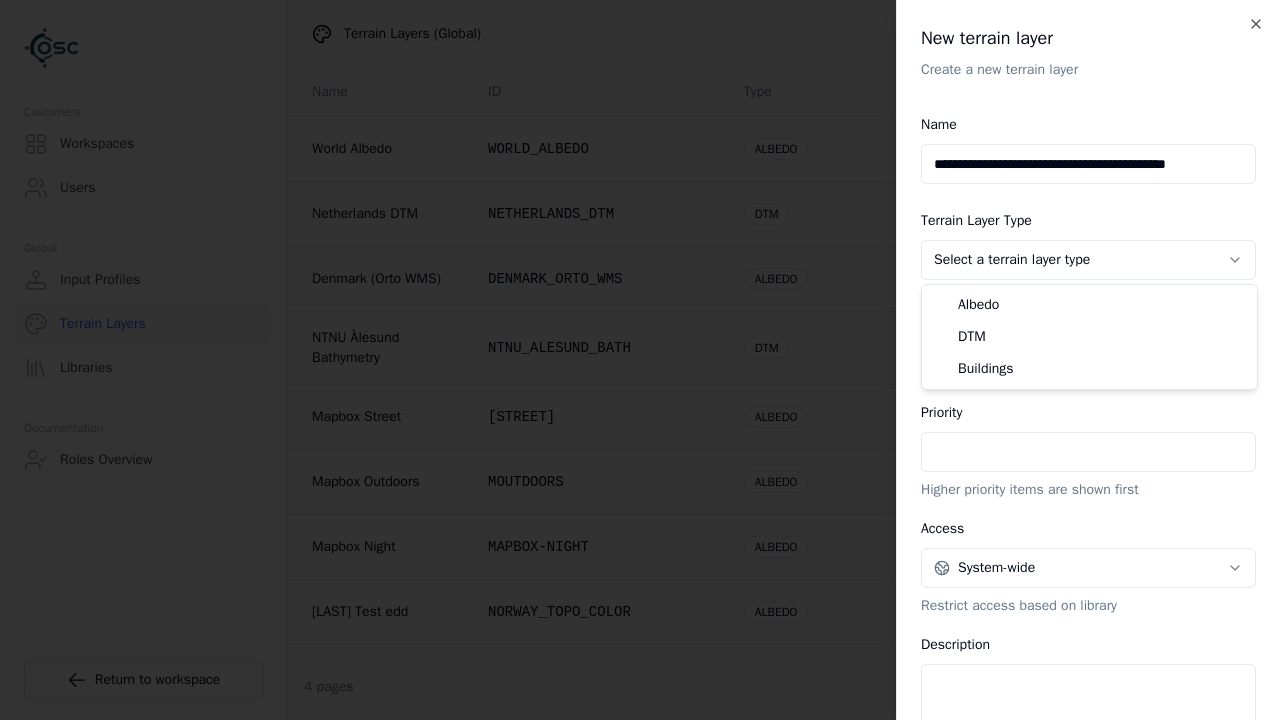 select on "***" 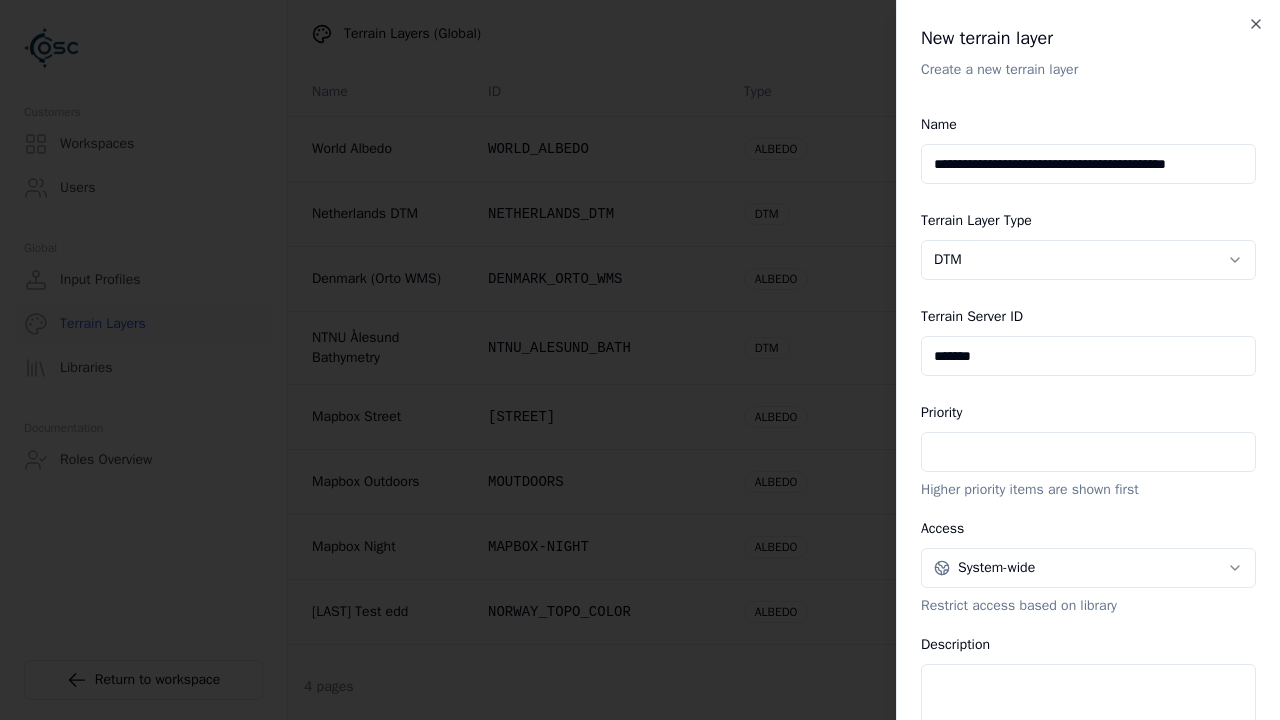 type on "*******" 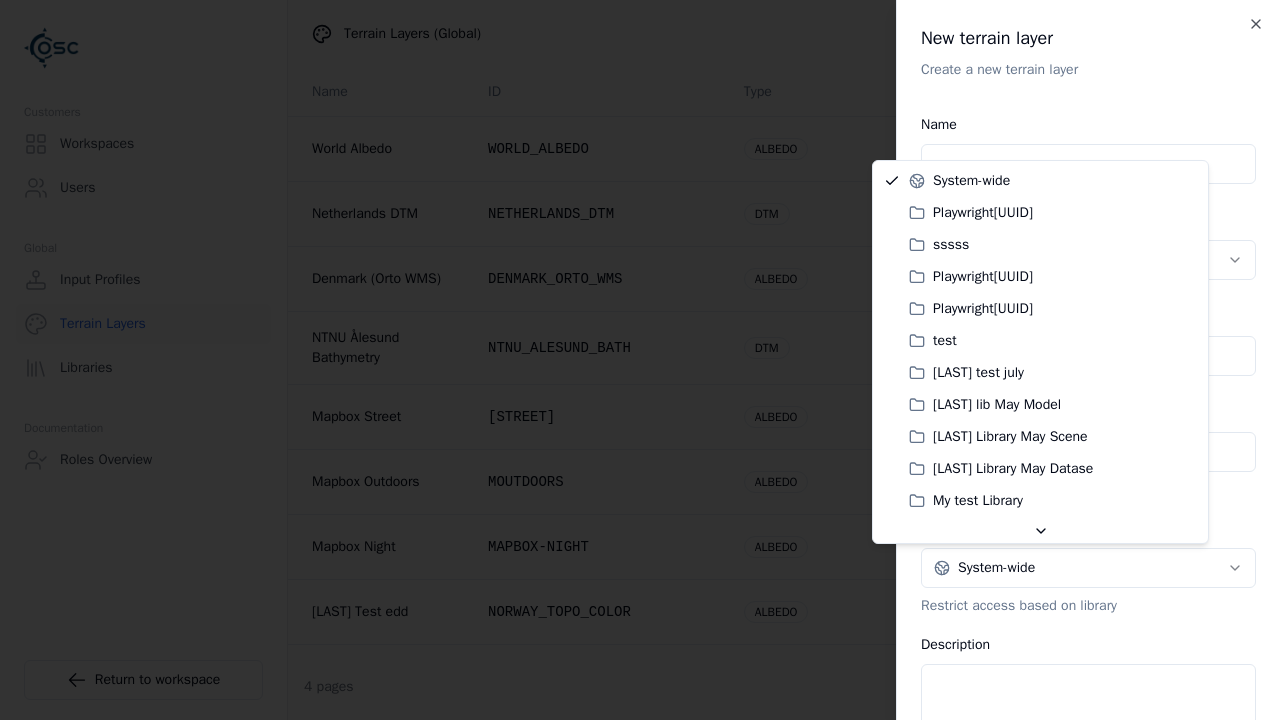 click on "Description" at bounding box center [1088, 704] 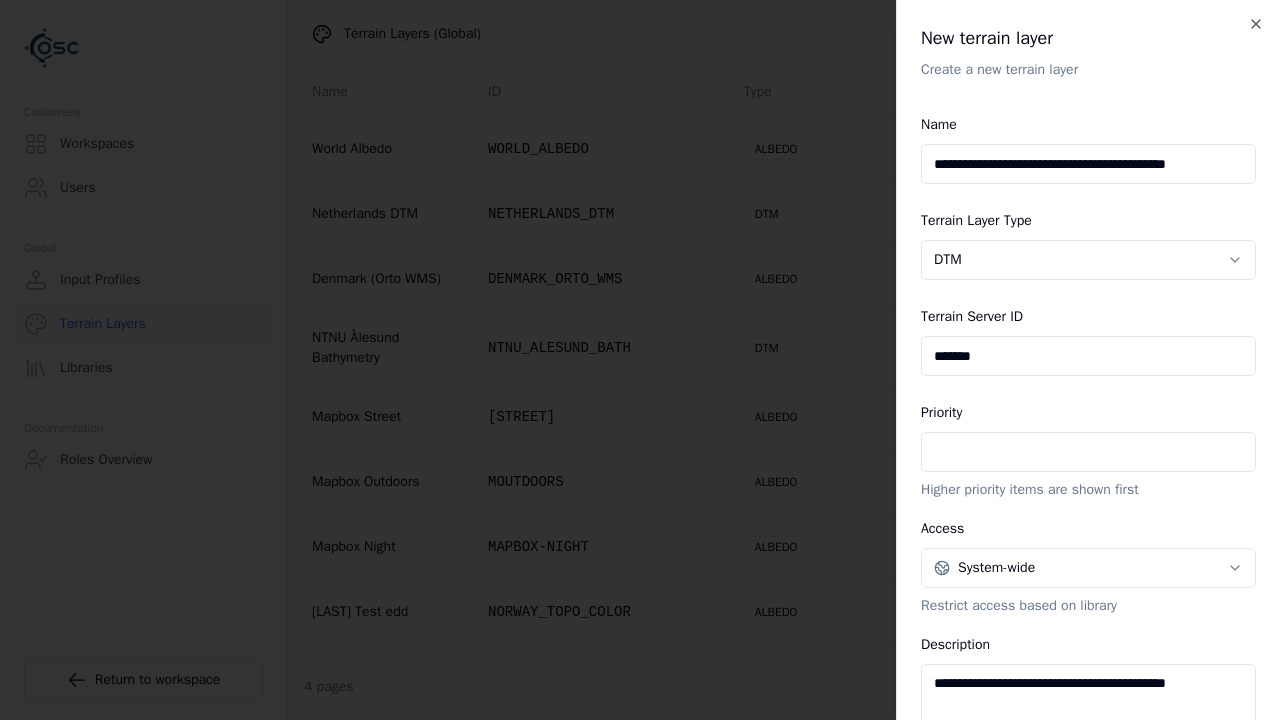 type on "**********" 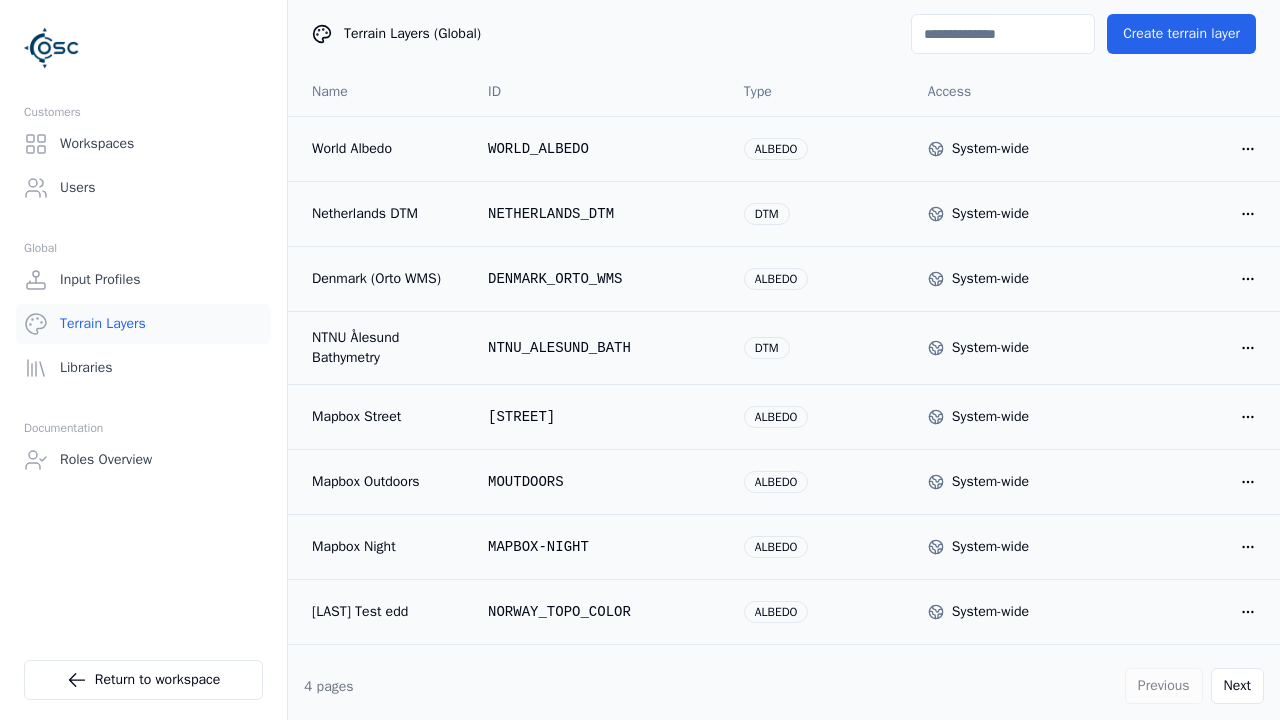 click at bounding box center [1003, 34] 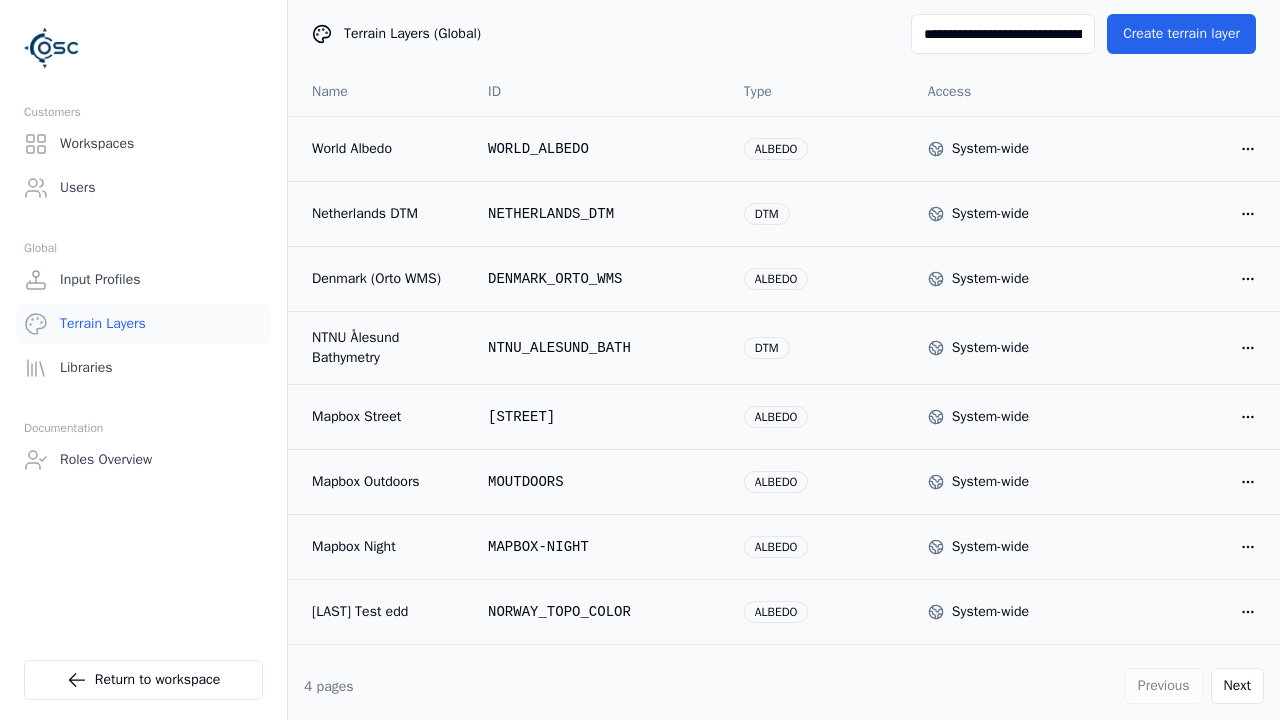 type on "**********" 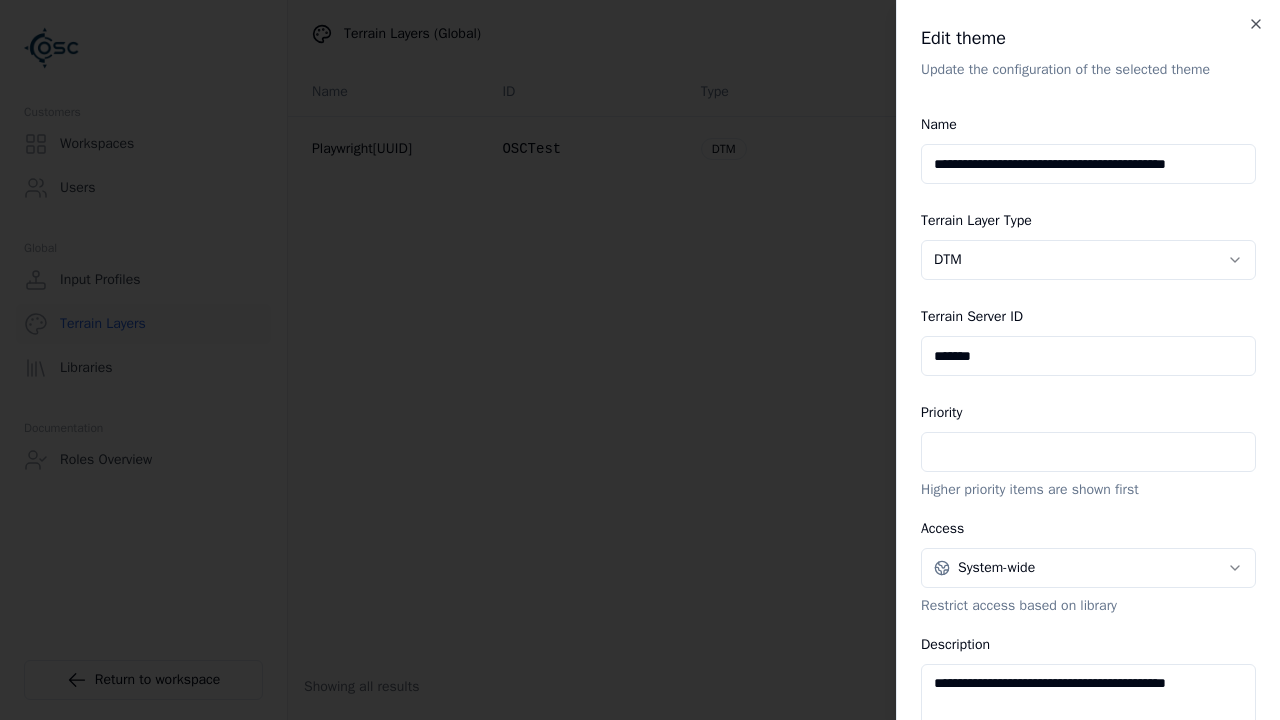 click on "**********" at bounding box center [1088, 164] 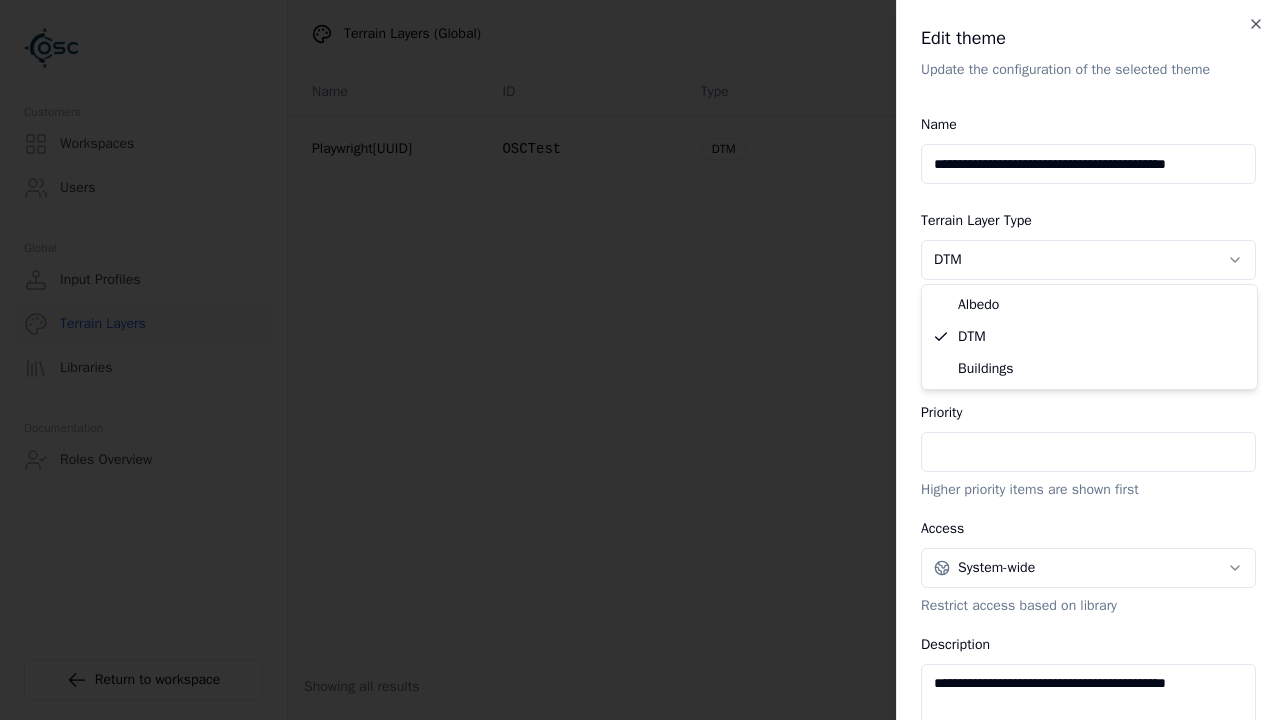 scroll, scrollTop: 0, scrollLeft: 0, axis: both 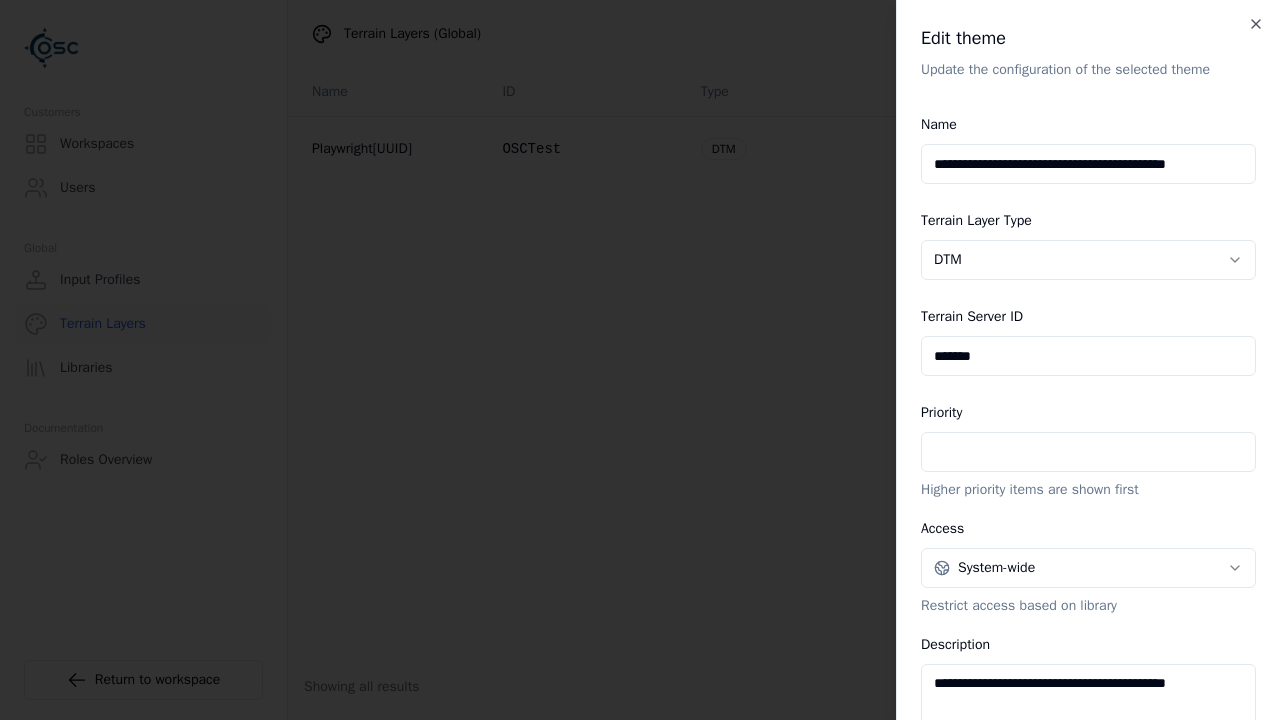 click on "*******" at bounding box center [1088, 356] 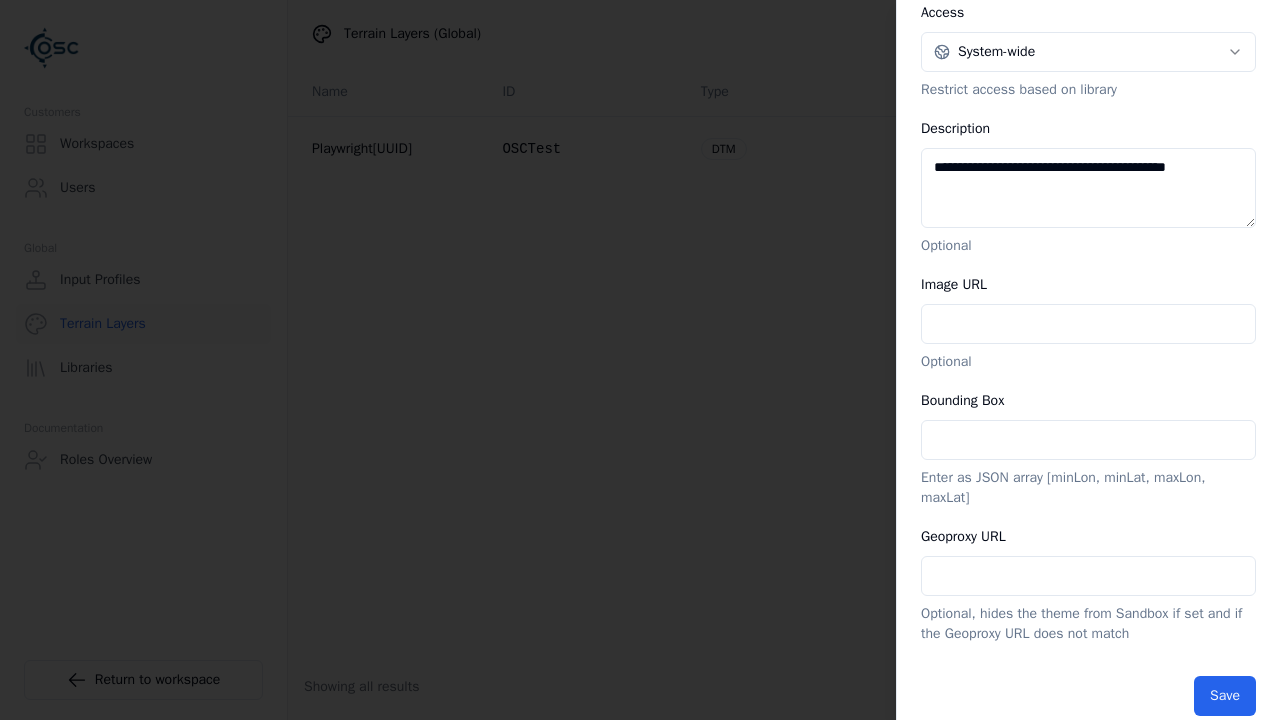 click on "**********" at bounding box center (1003, 34) 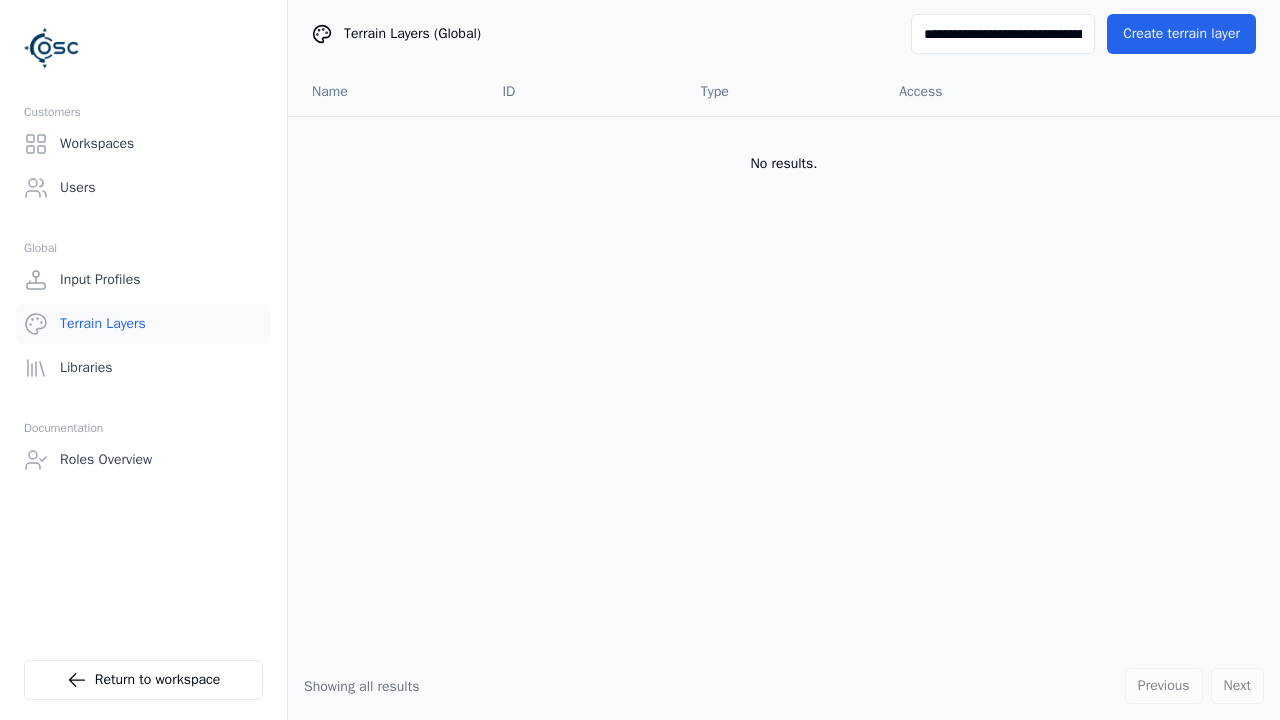 type on "**********" 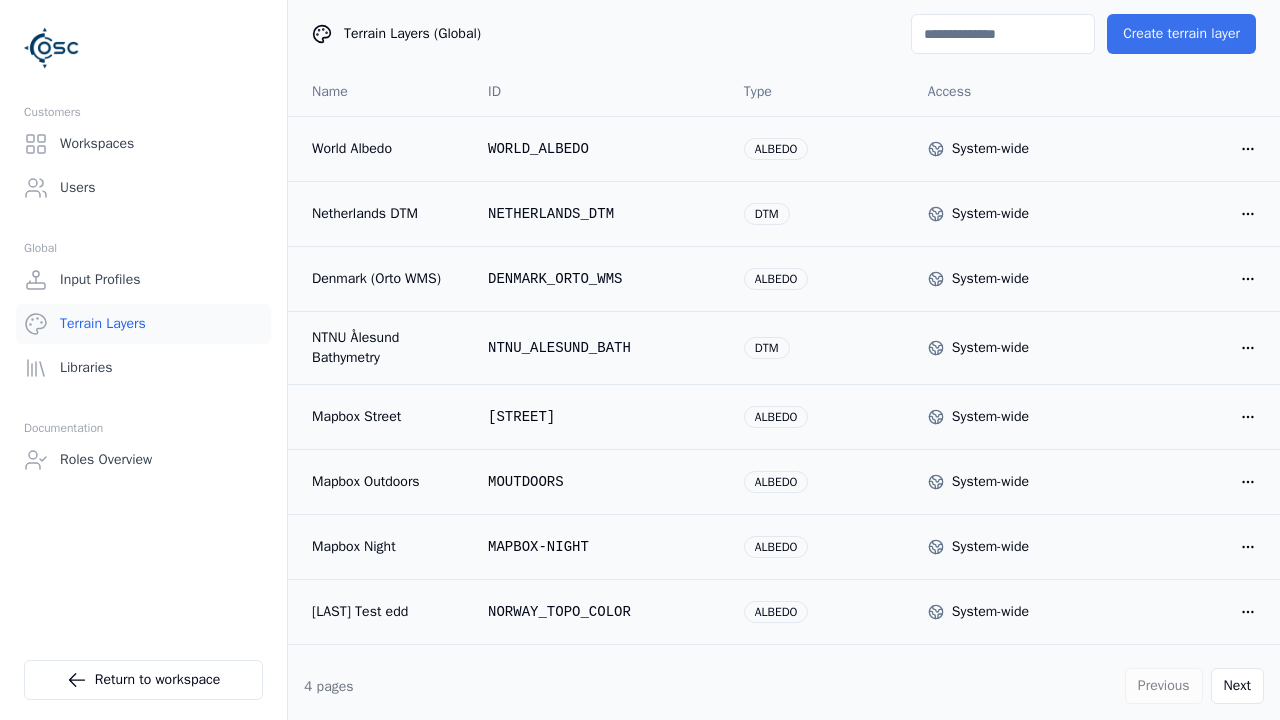 type 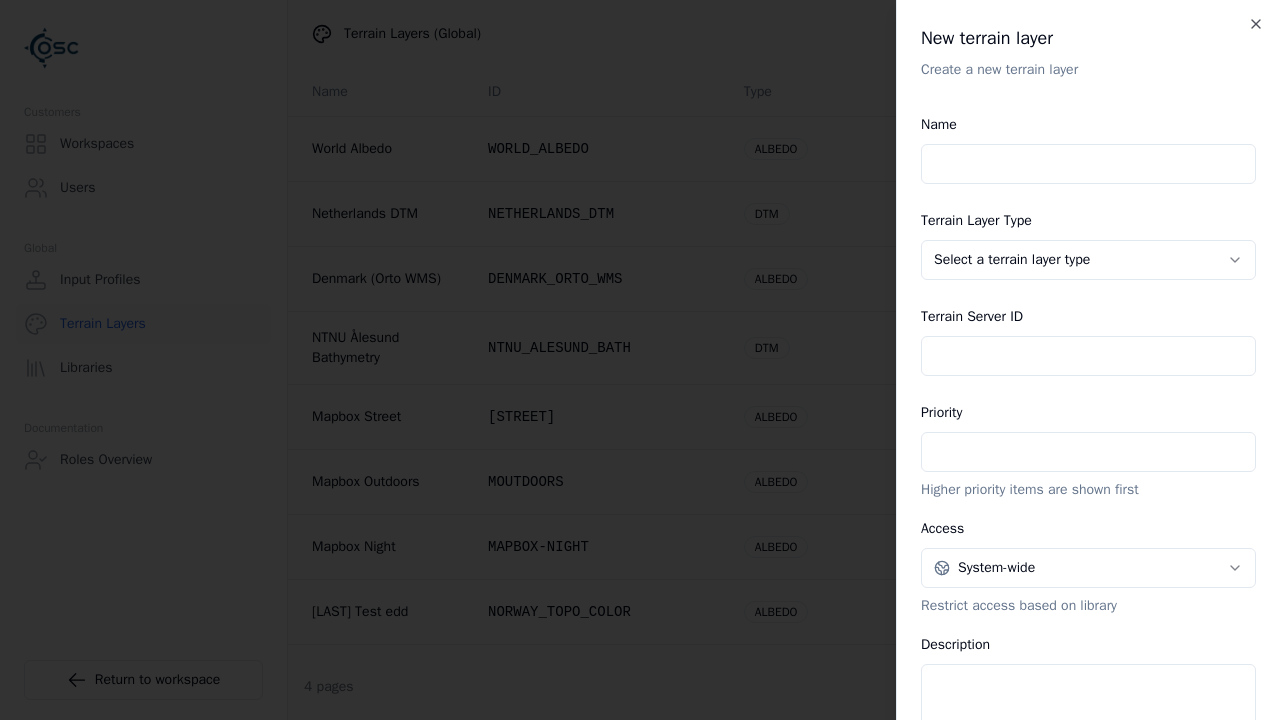 click on "Name" at bounding box center [1088, 164] 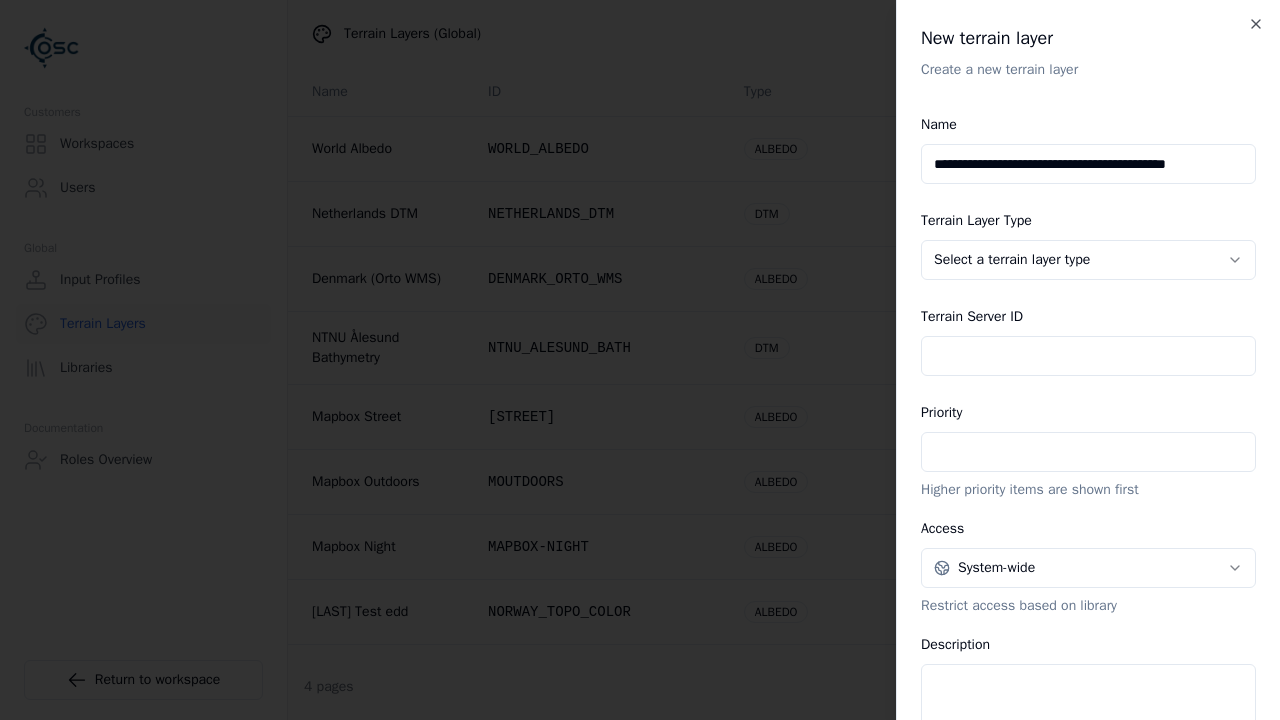 scroll, scrollTop: 0, scrollLeft: 14, axis: horizontal 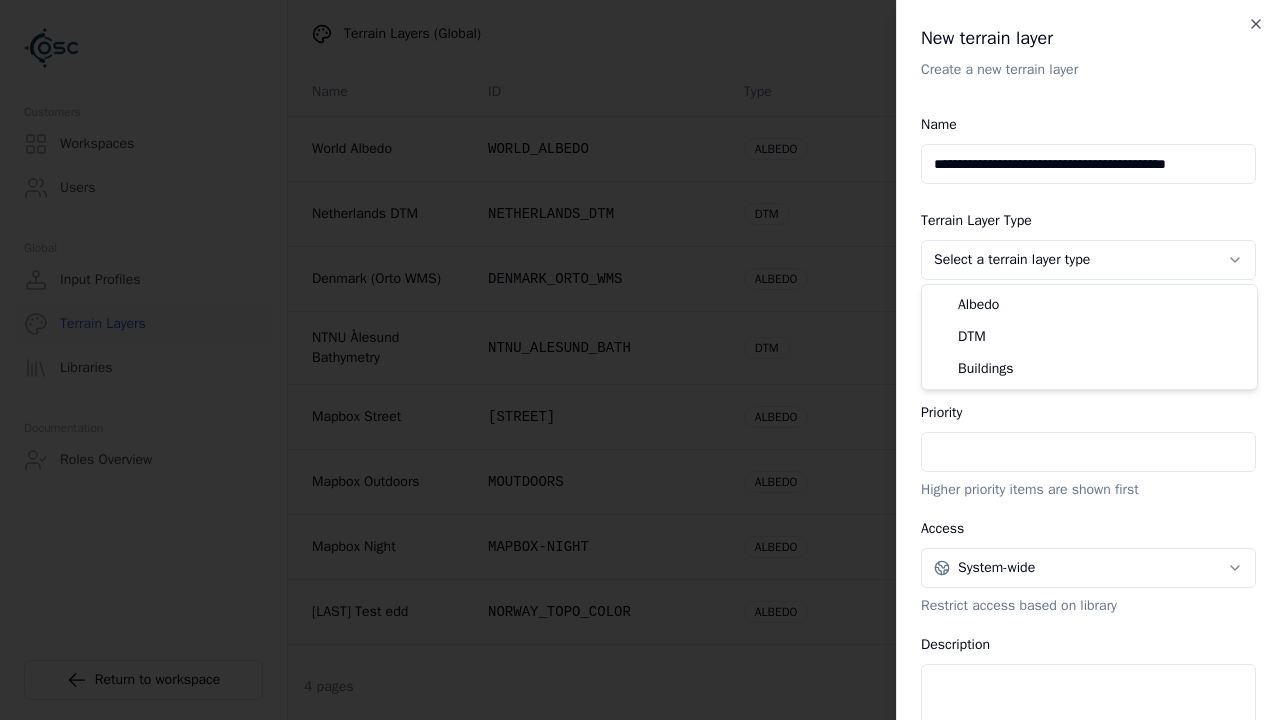 select on "*********" 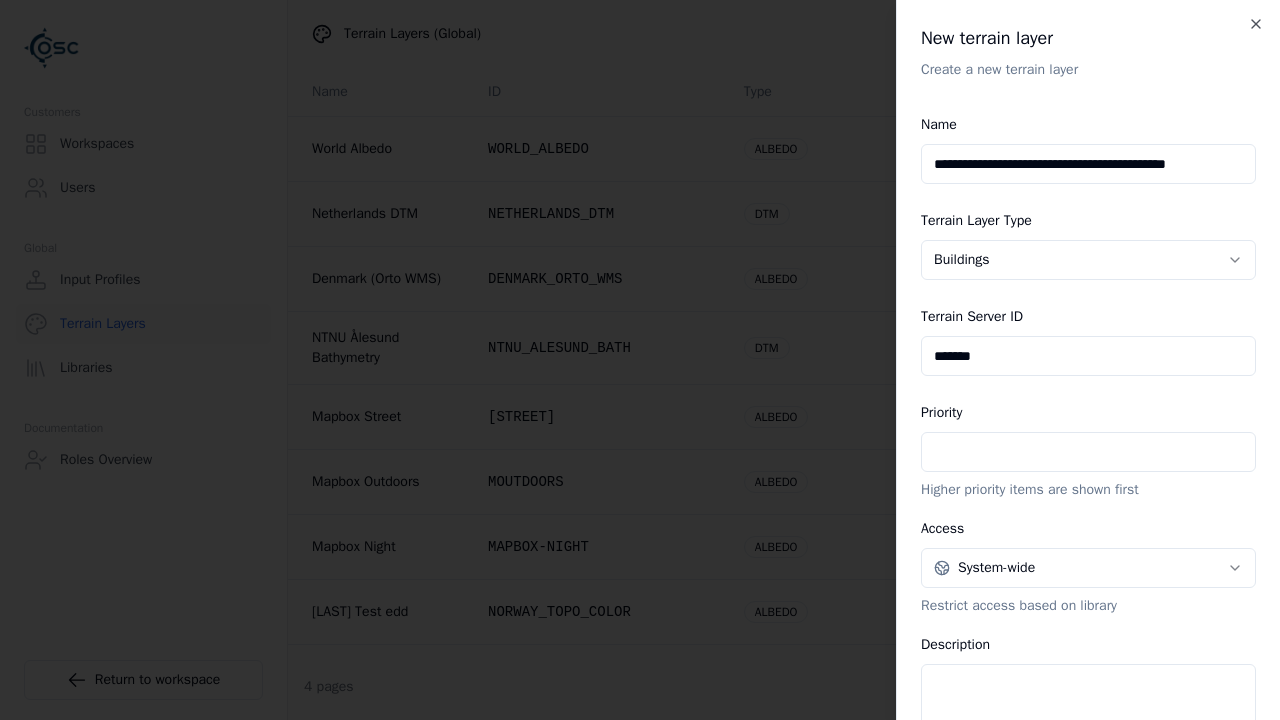 type on "*******" 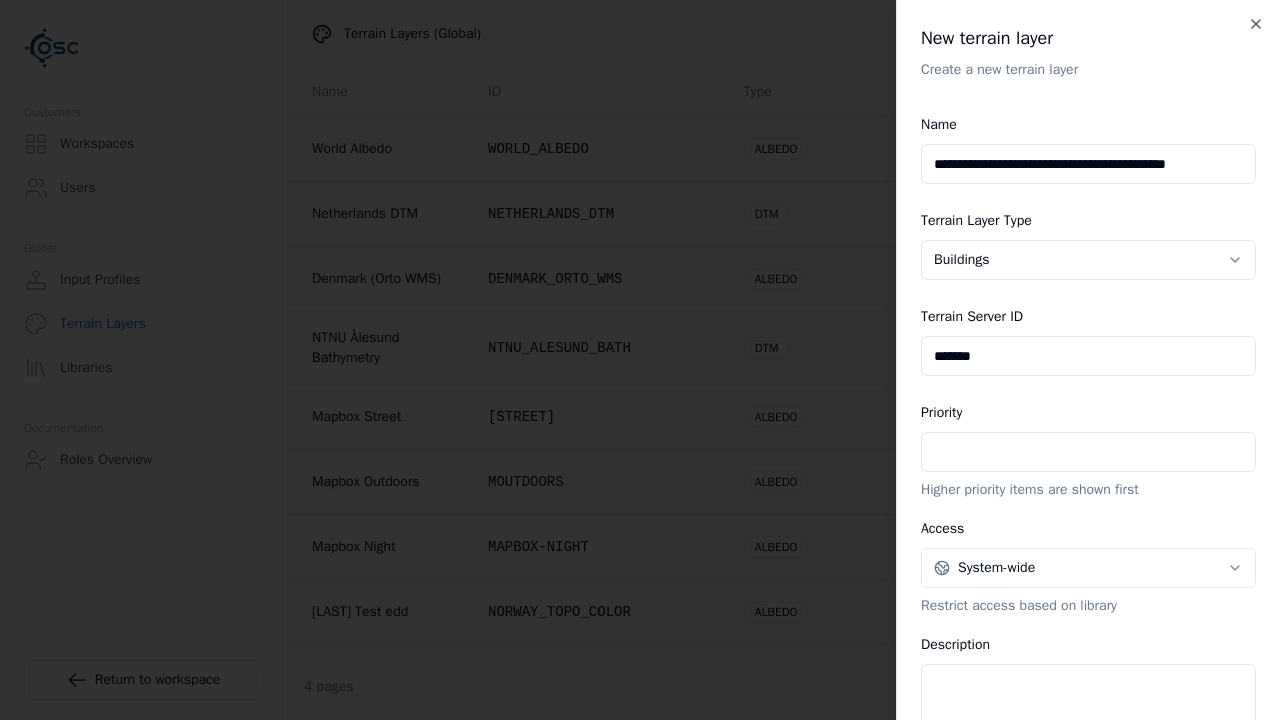 click on "Description" at bounding box center [1088, 704] 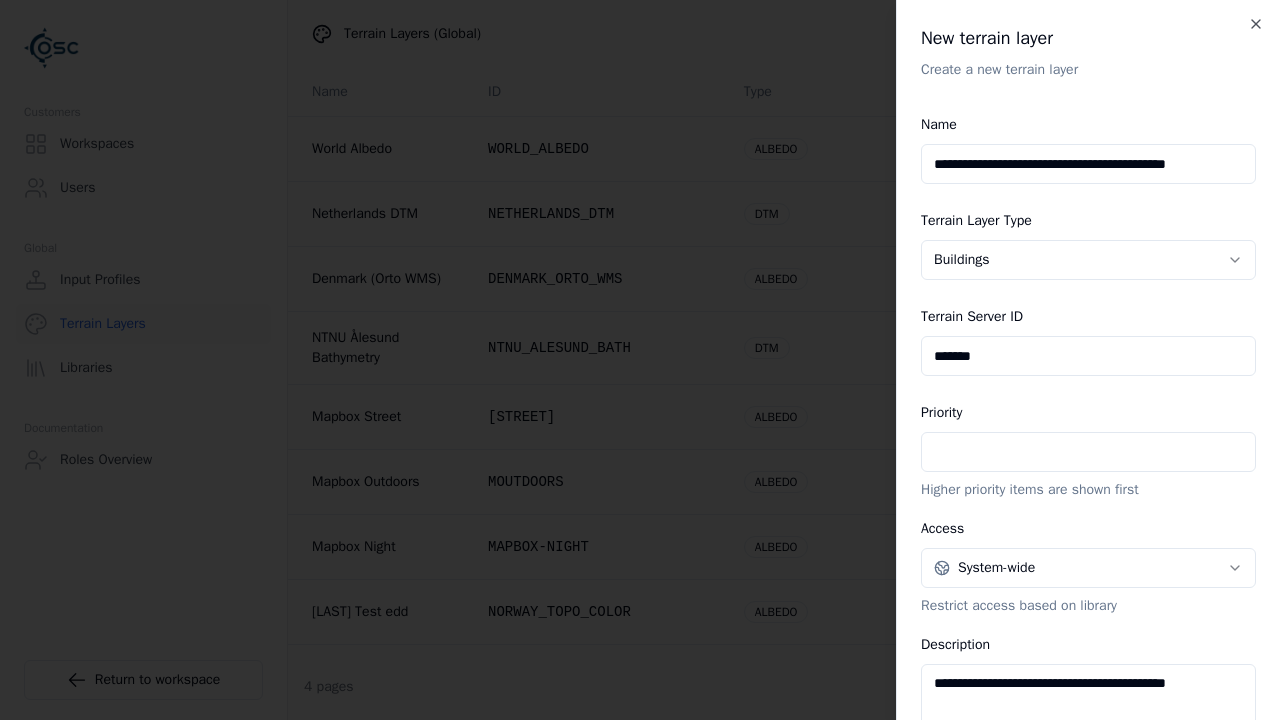 type on "**********" 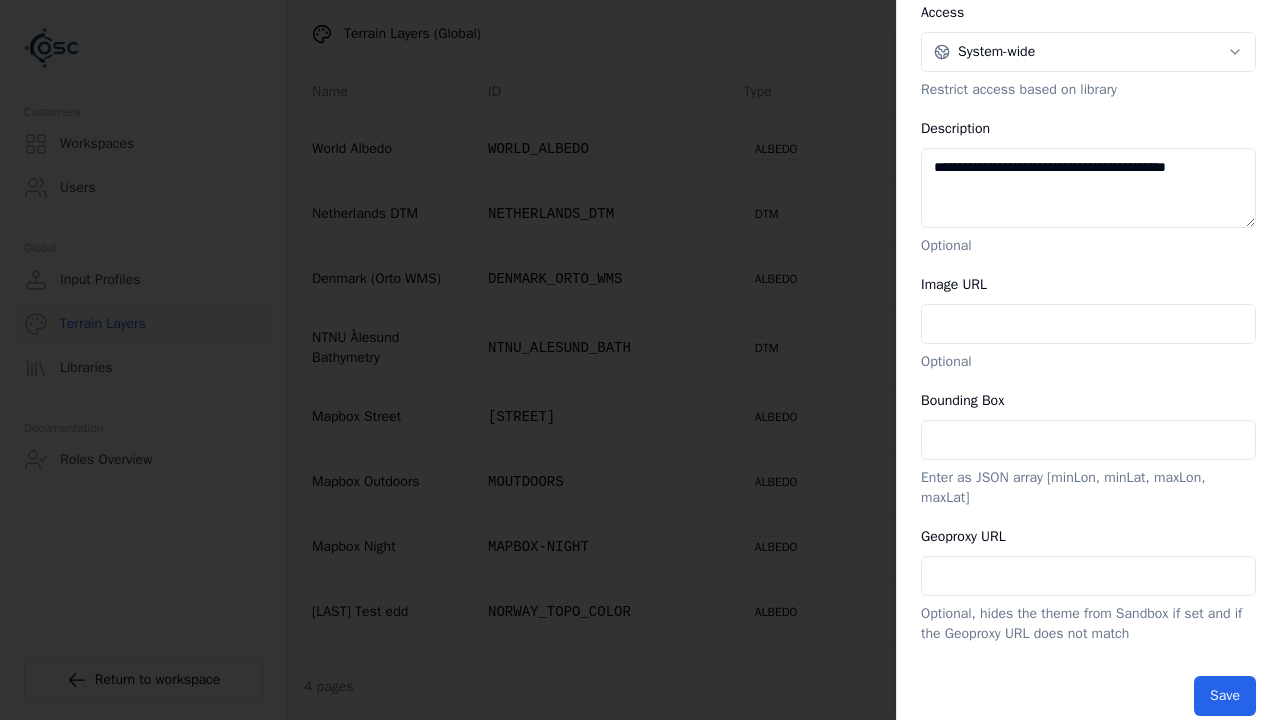 click at bounding box center (1003, 34) 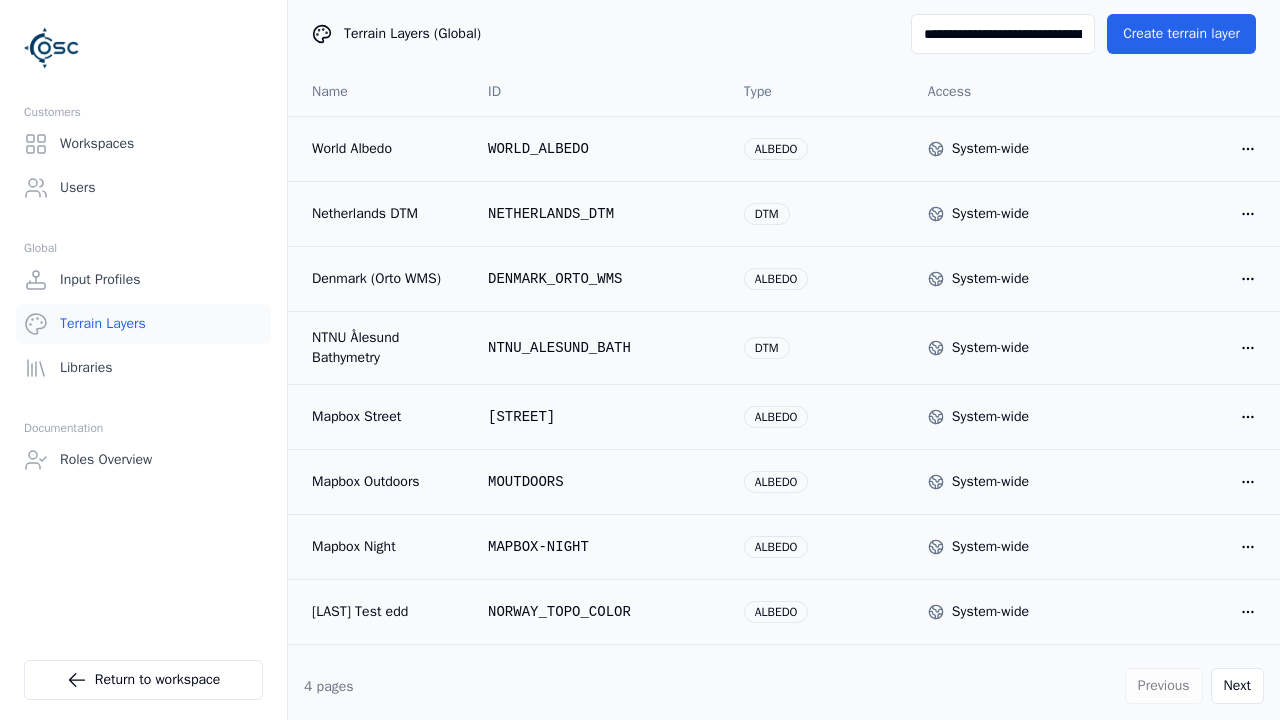 type on "**********" 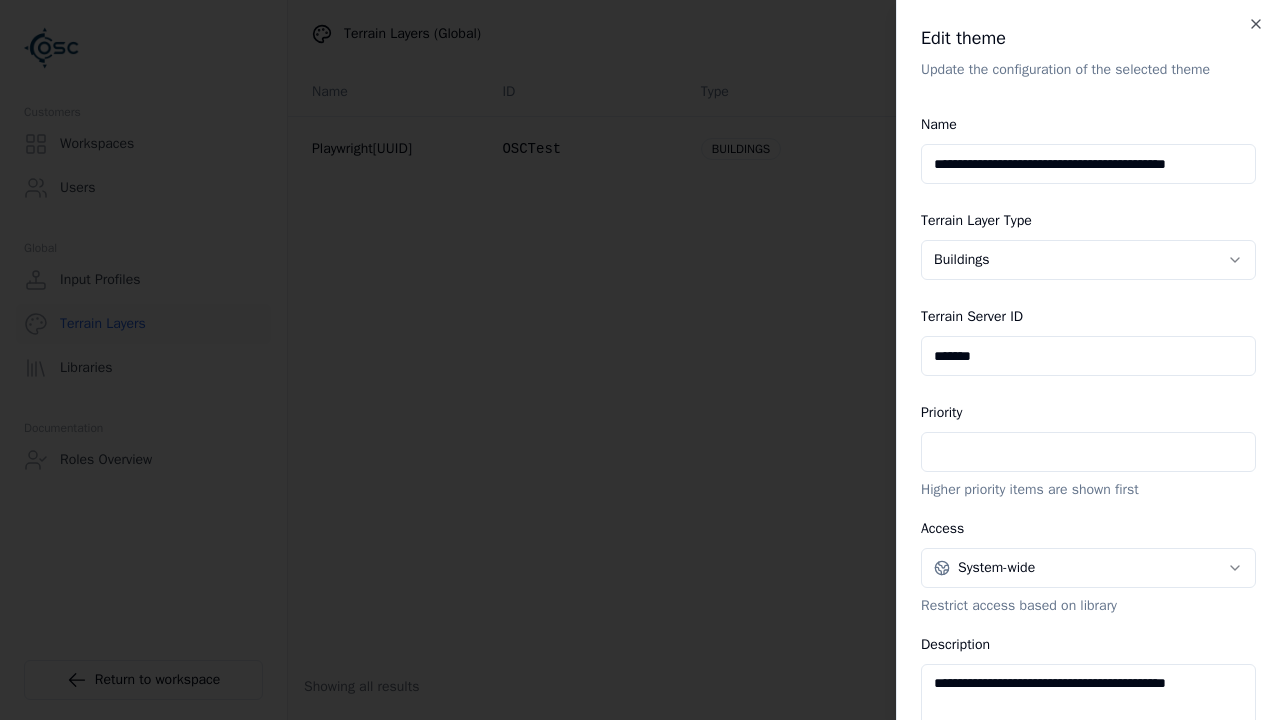 click on "**********" at bounding box center [1088, 164] 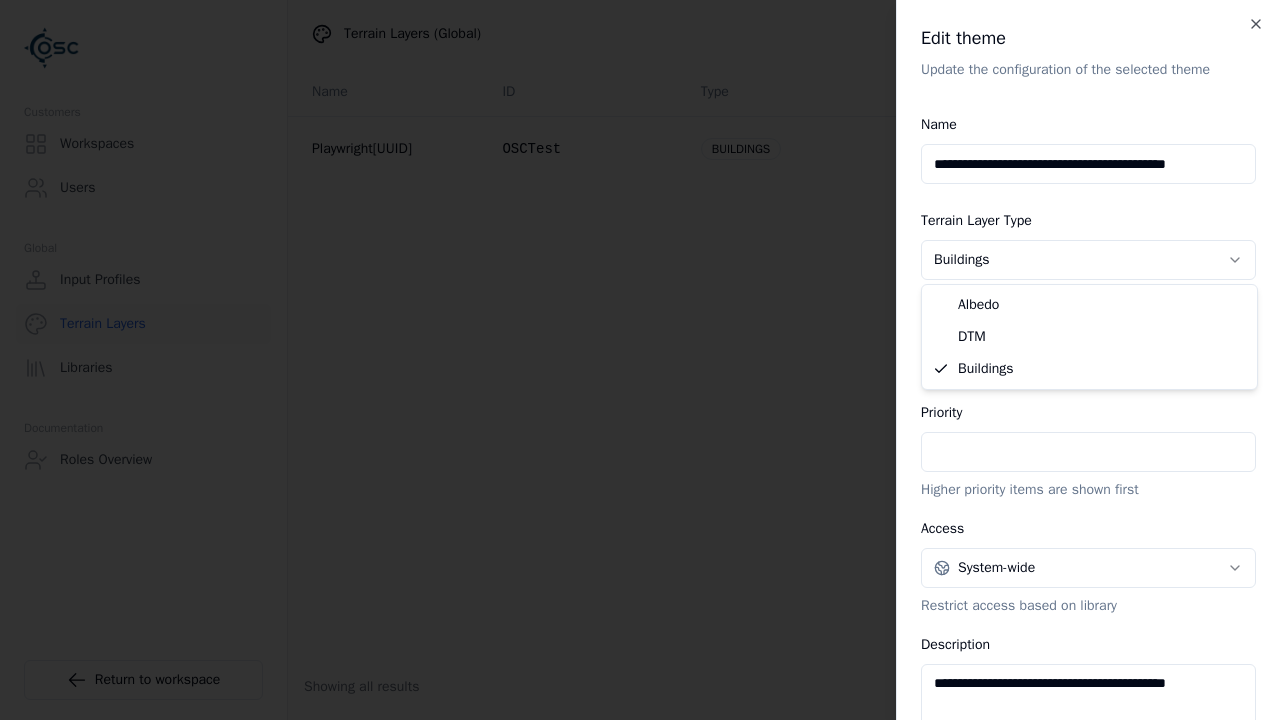 scroll, scrollTop: 0, scrollLeft: 0, axis: both 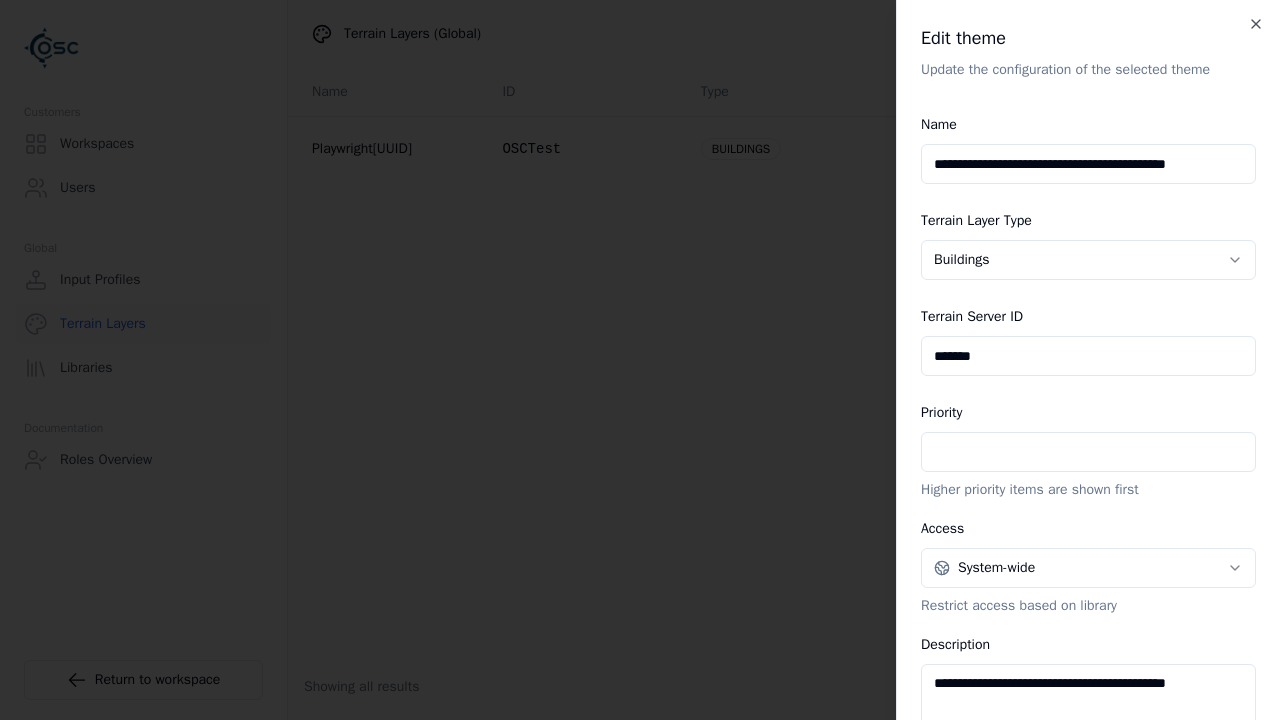 click on "System-wide" at bounding box center [1088, 568] 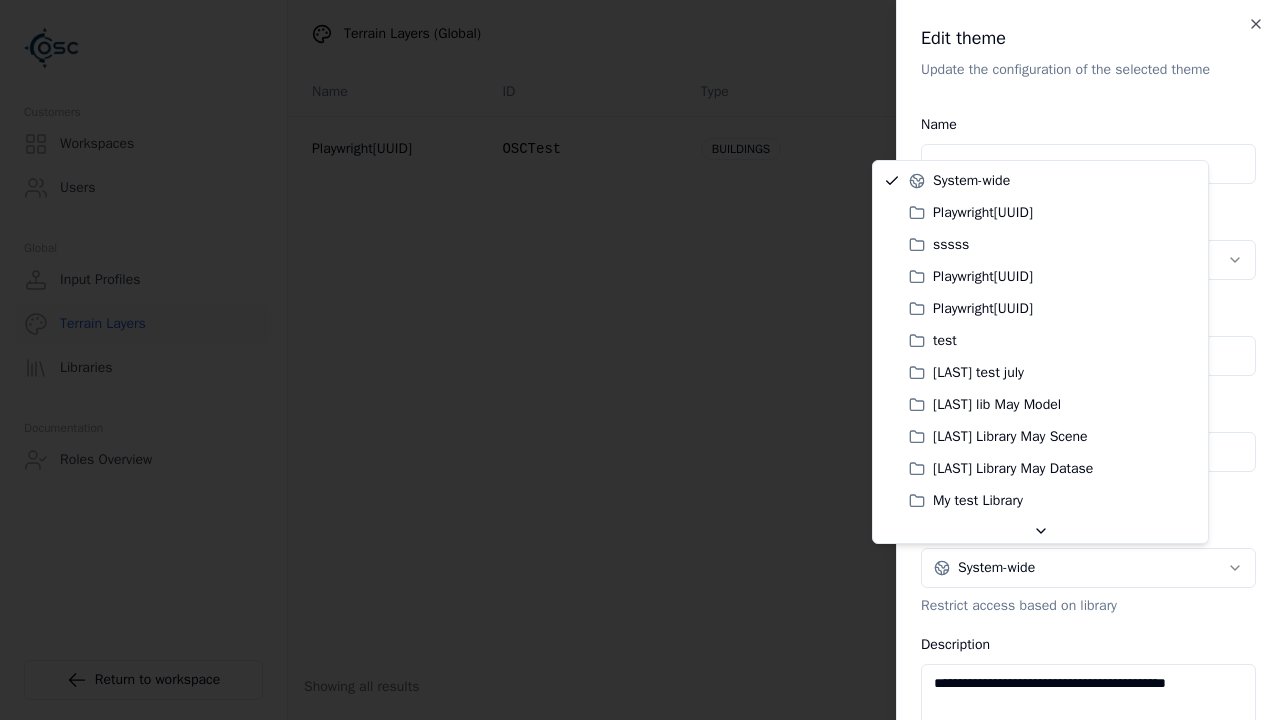 click on "**********" at bounding box center (1088, 704) 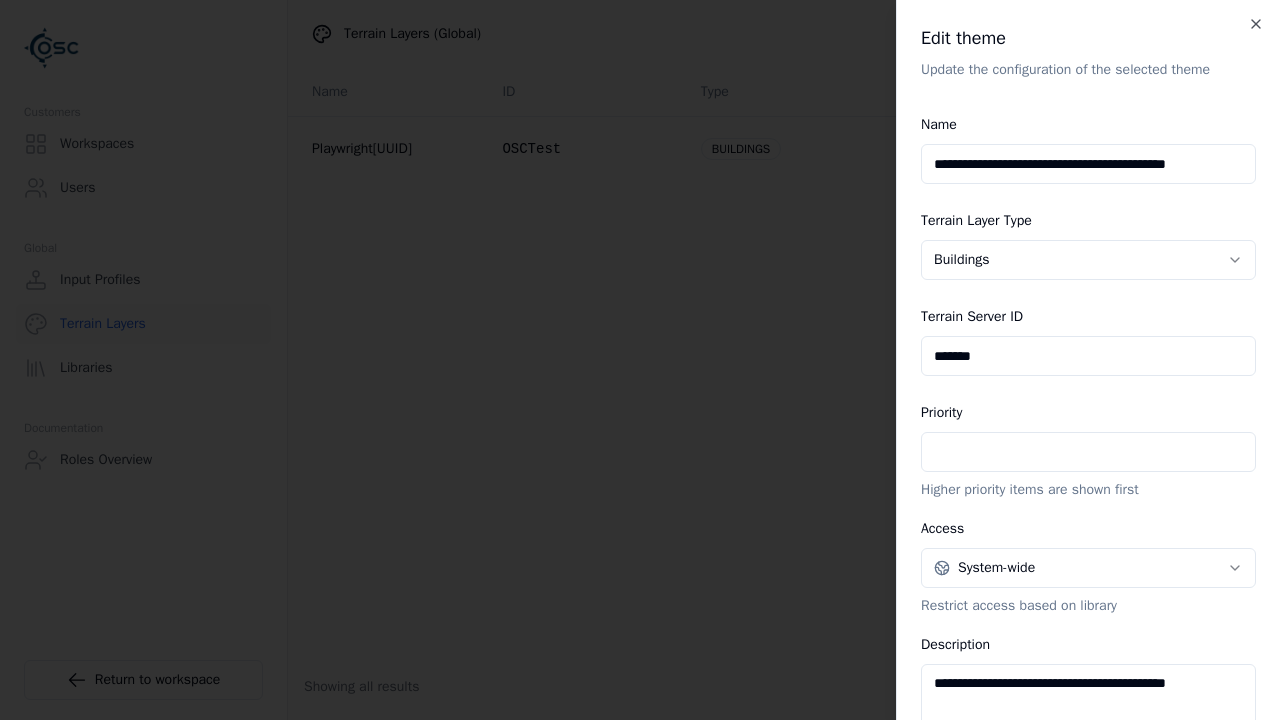 type on "**********" 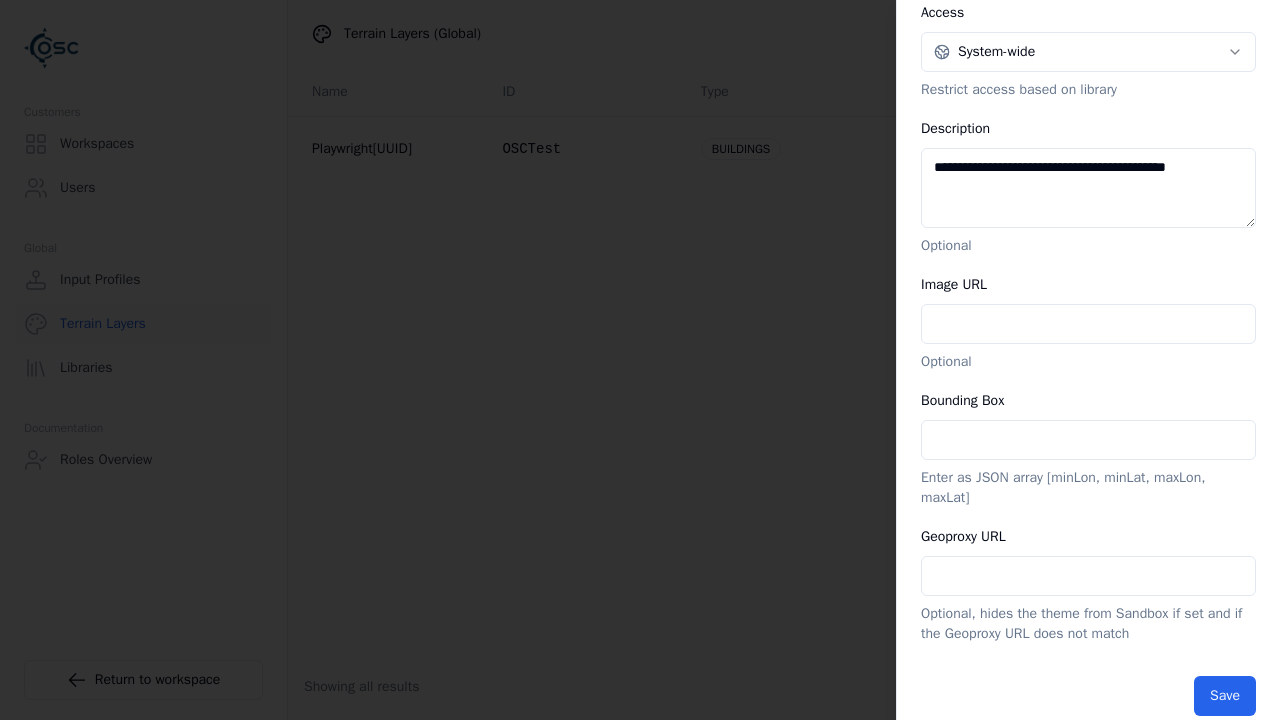 click on "**********" at bounding box center [1003, 34] 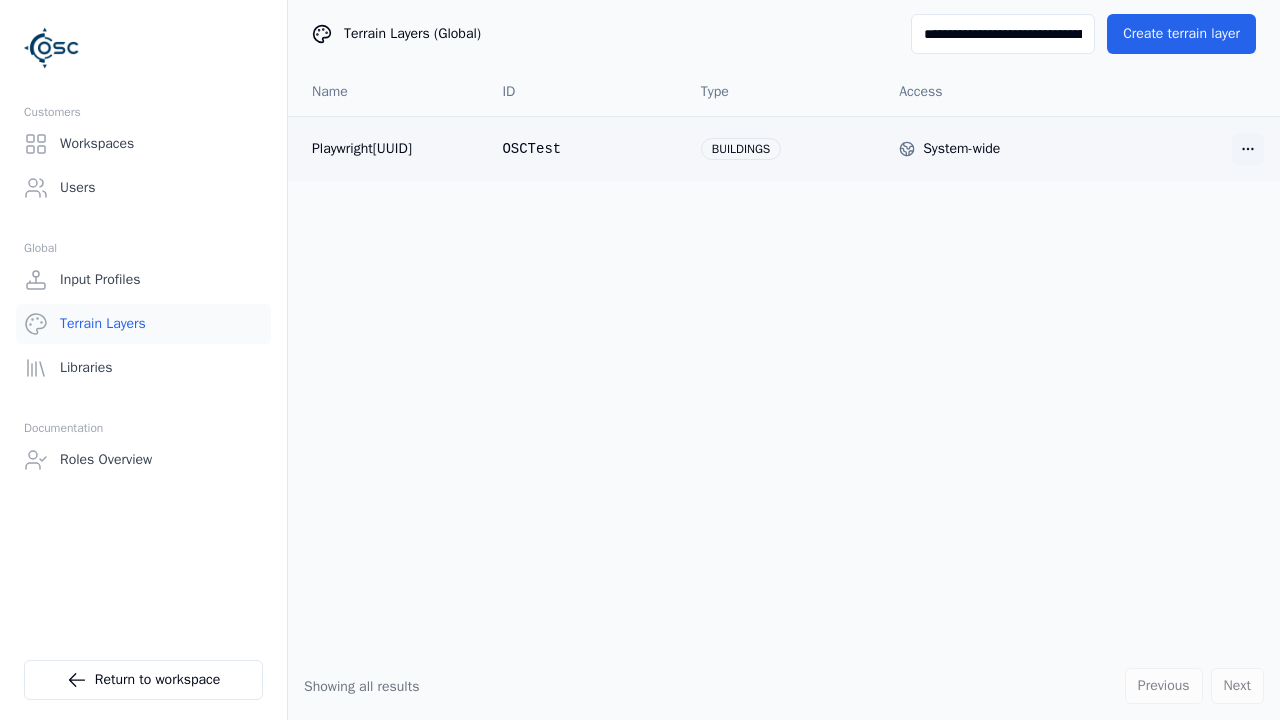 type on "**********" 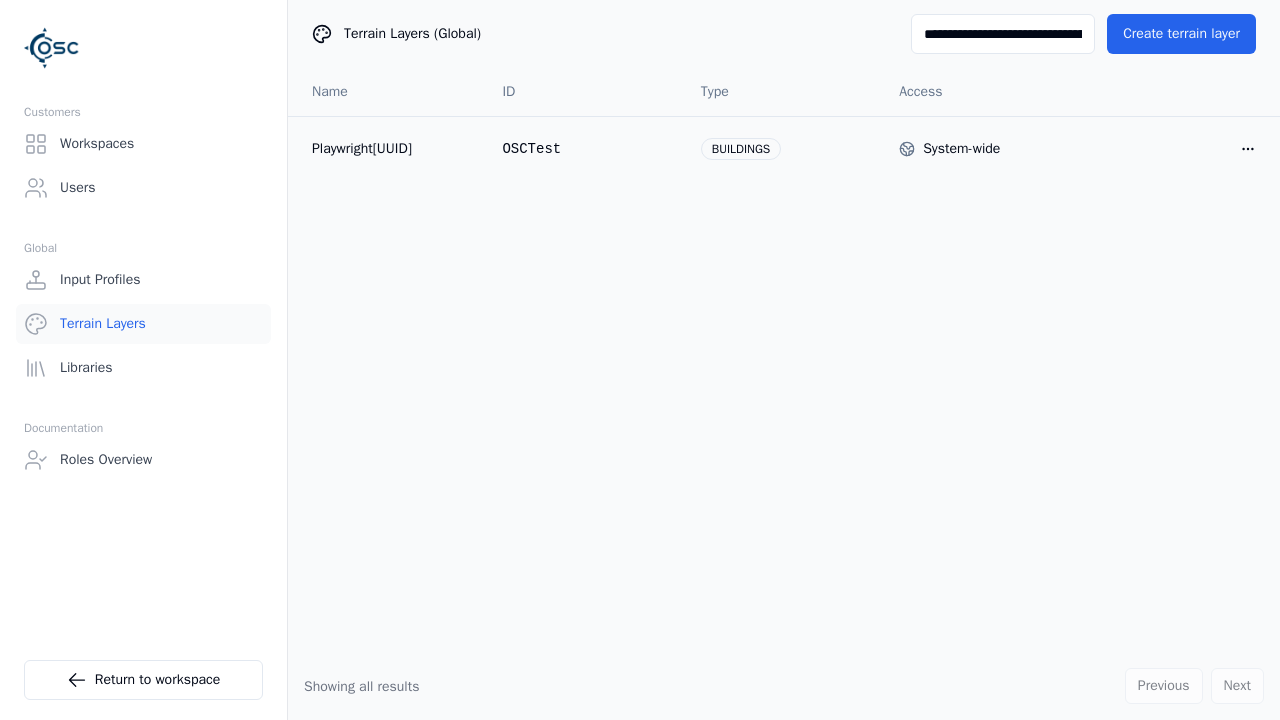 click on "**********" at bounding box center (640, 360) 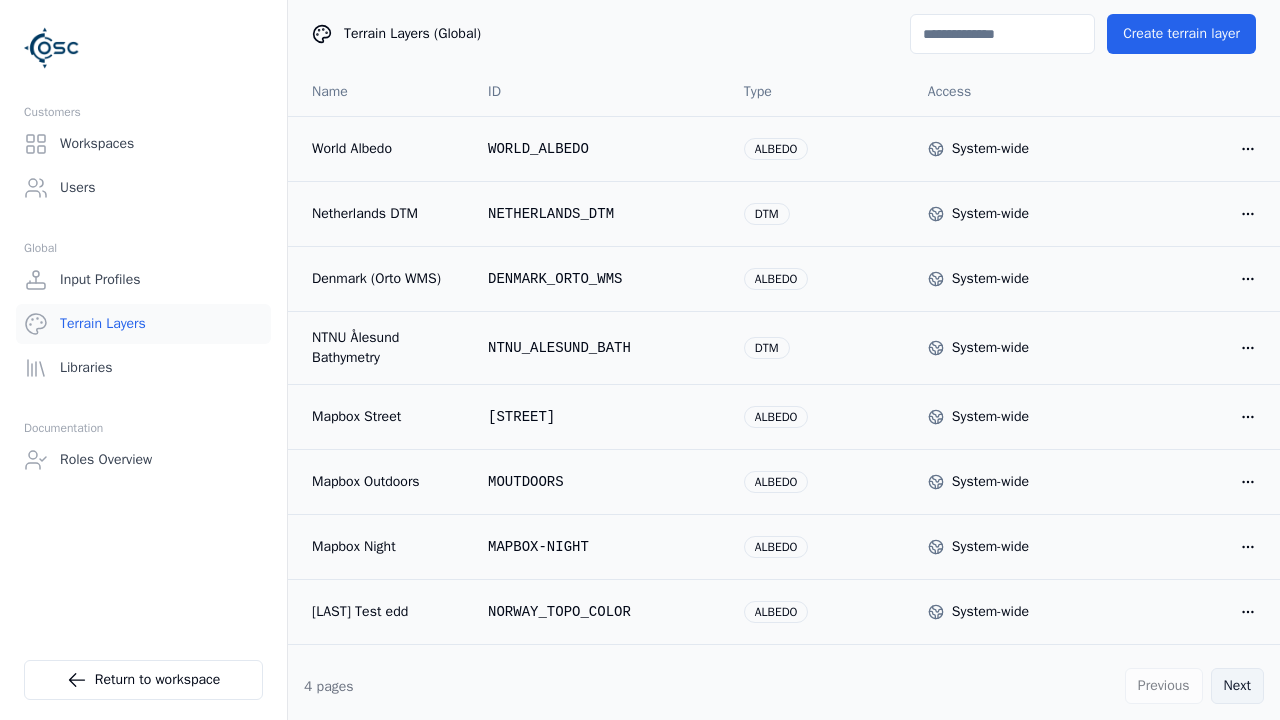 click on "Next" at bounding box center [1237, 686] 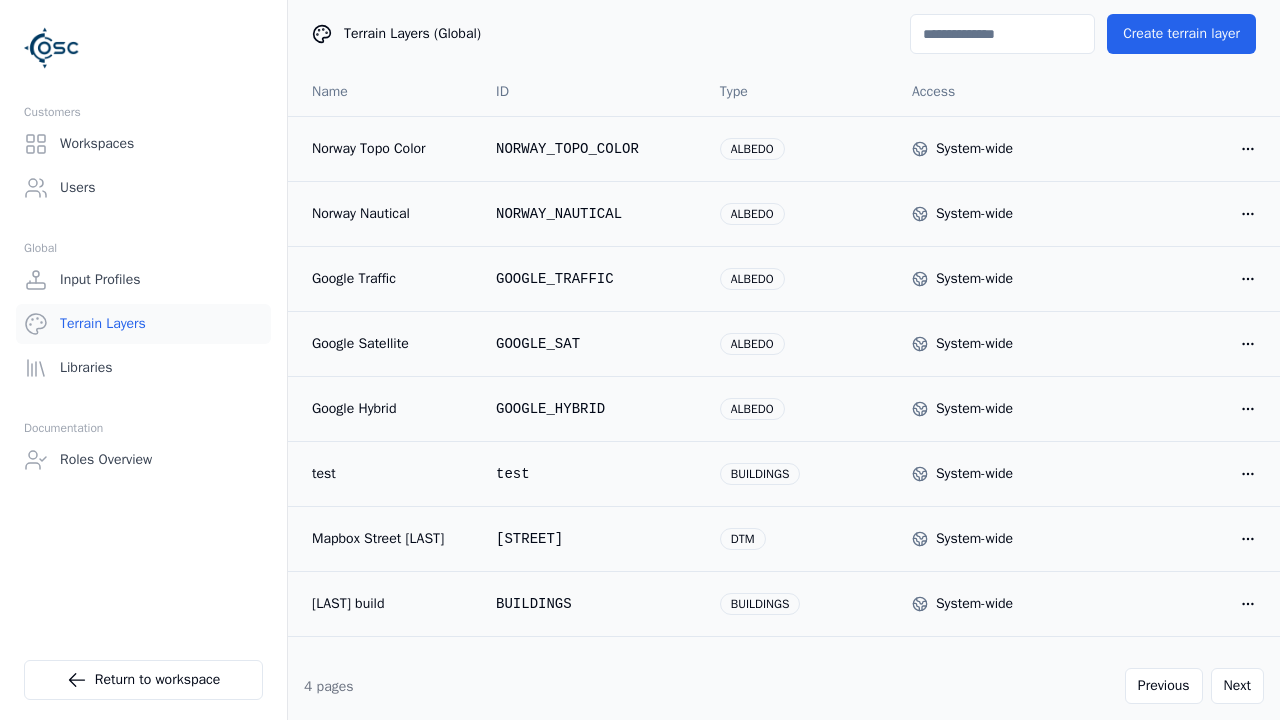 click at bounding box center [1002, 34] 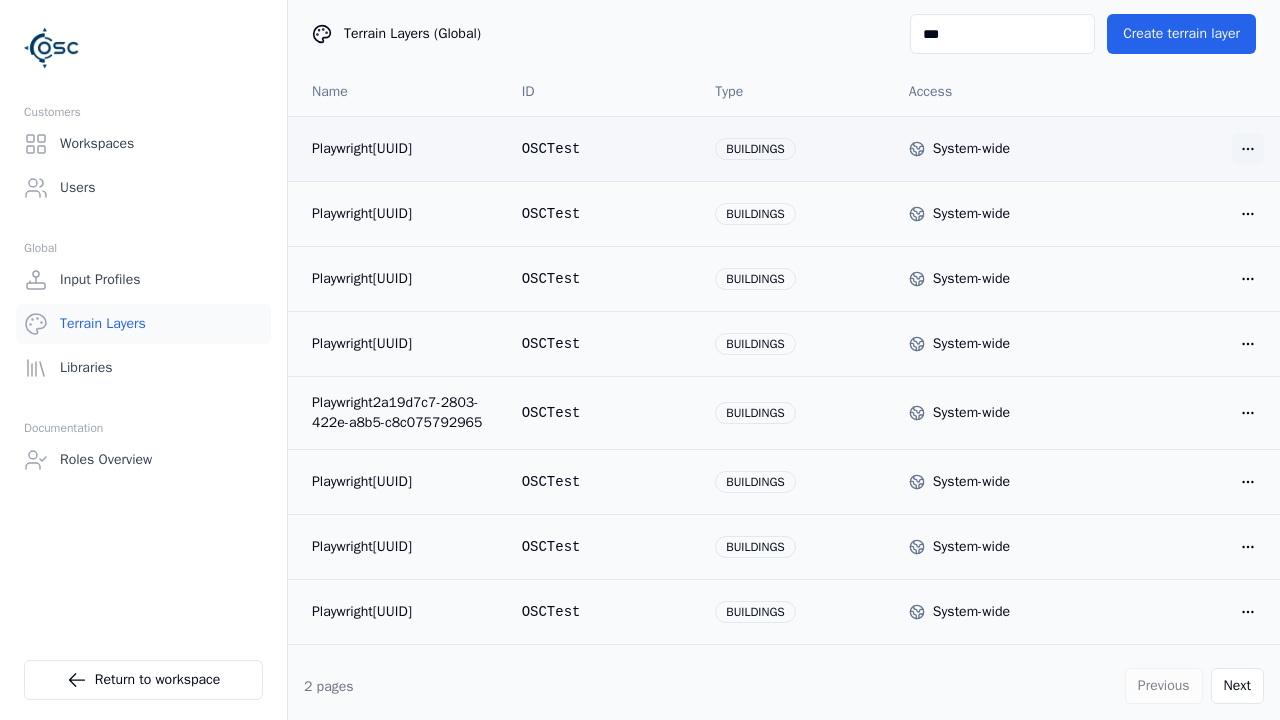 type on "***" 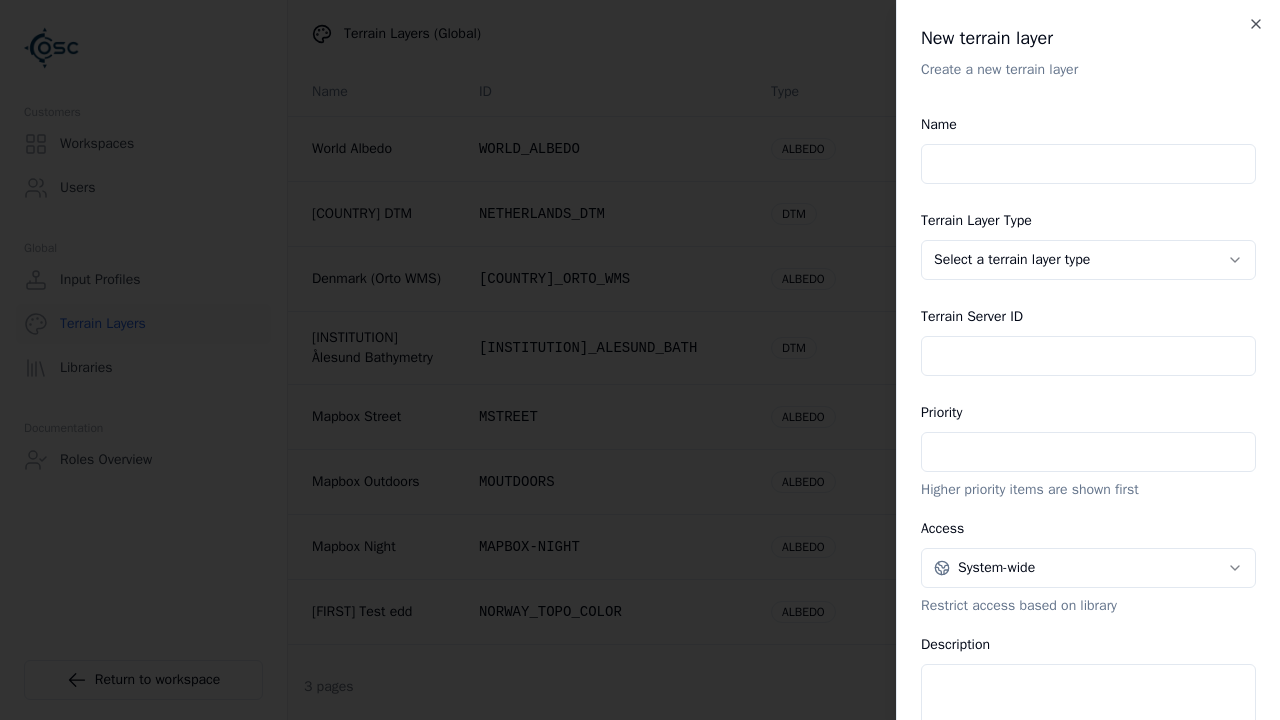scroll, scrollTop: 0, scrollLeft: 0, axis: both 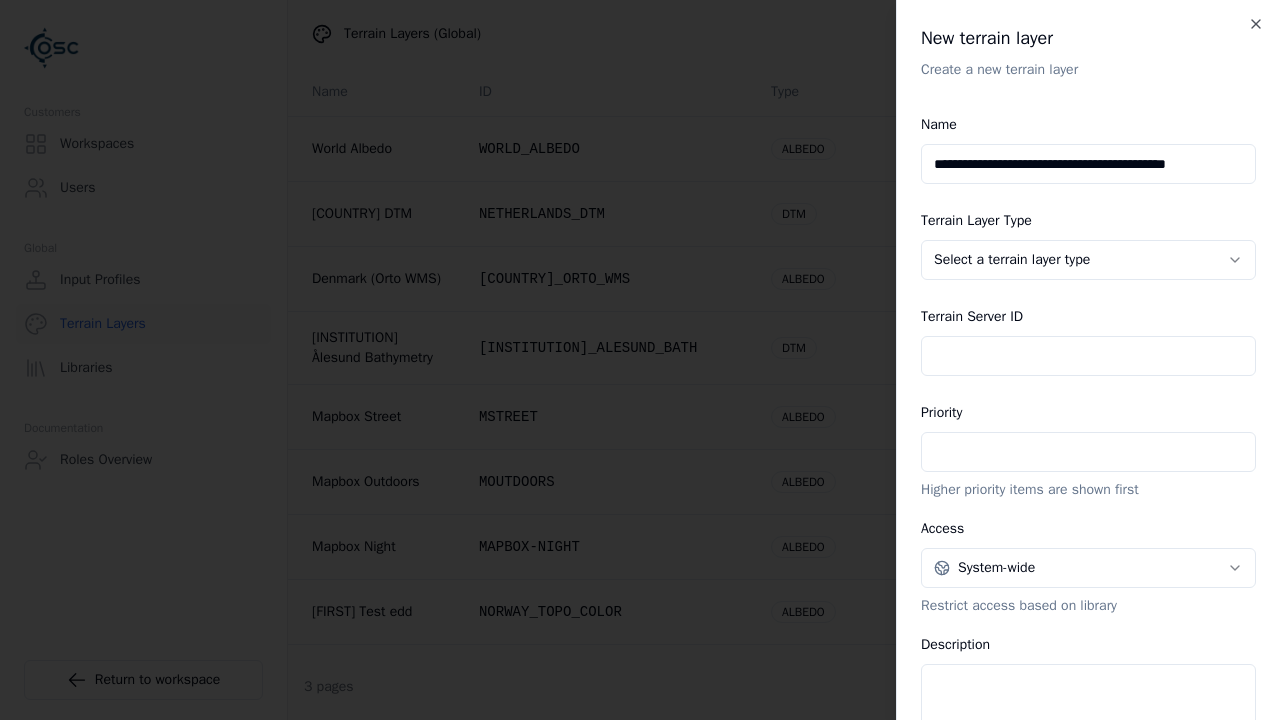 type on "**********" 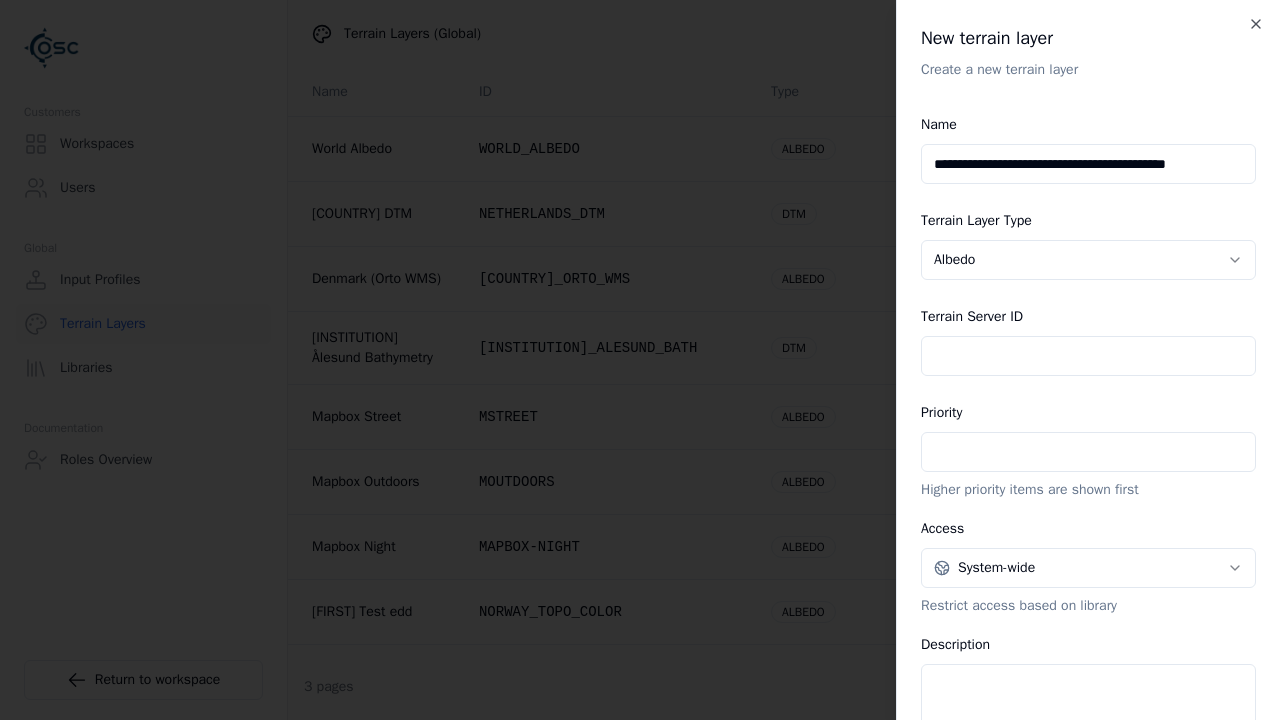 click on "Terrain Server ID" at bounding box center (1088, 356) 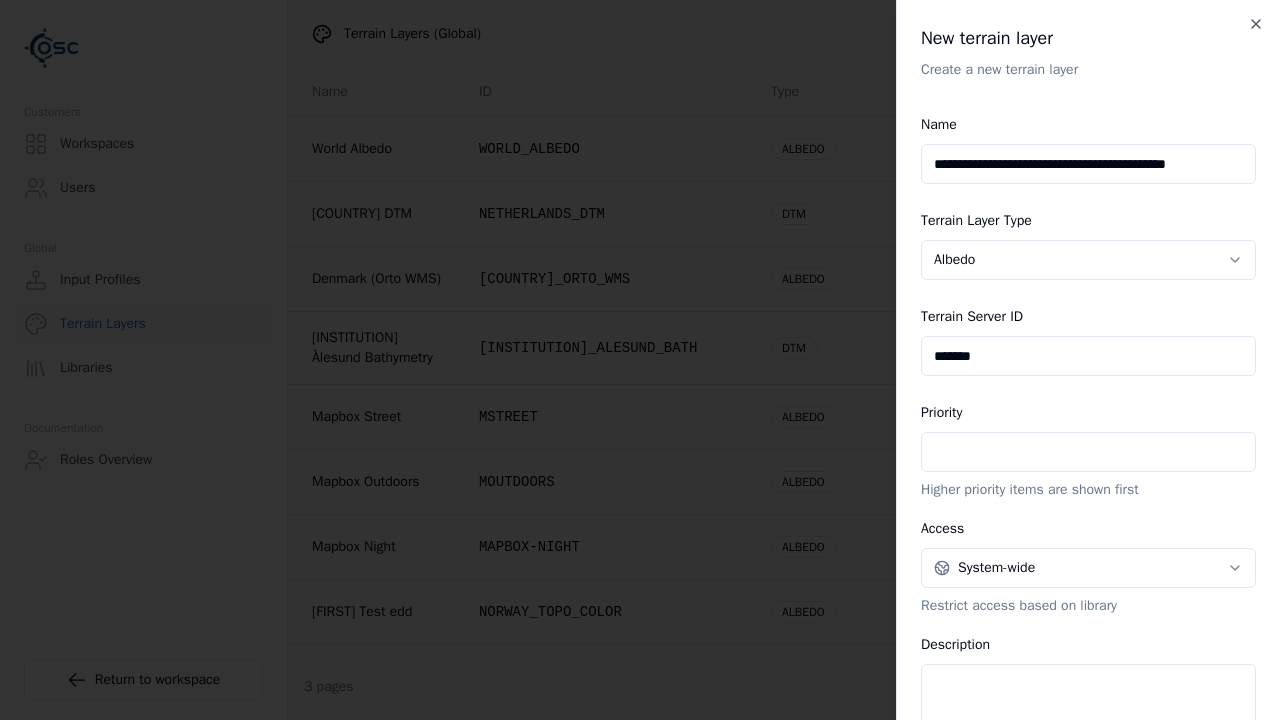 type on "*******" 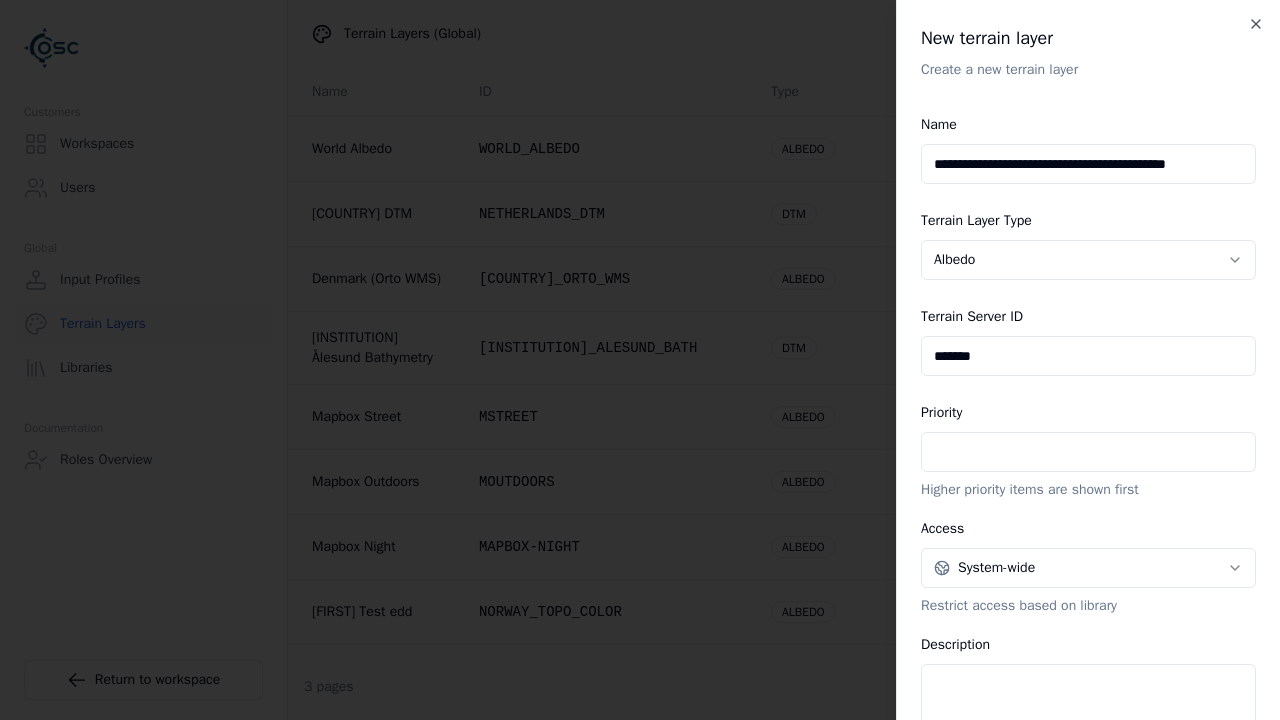 click on "Description" at bounding box center (1088, 704) 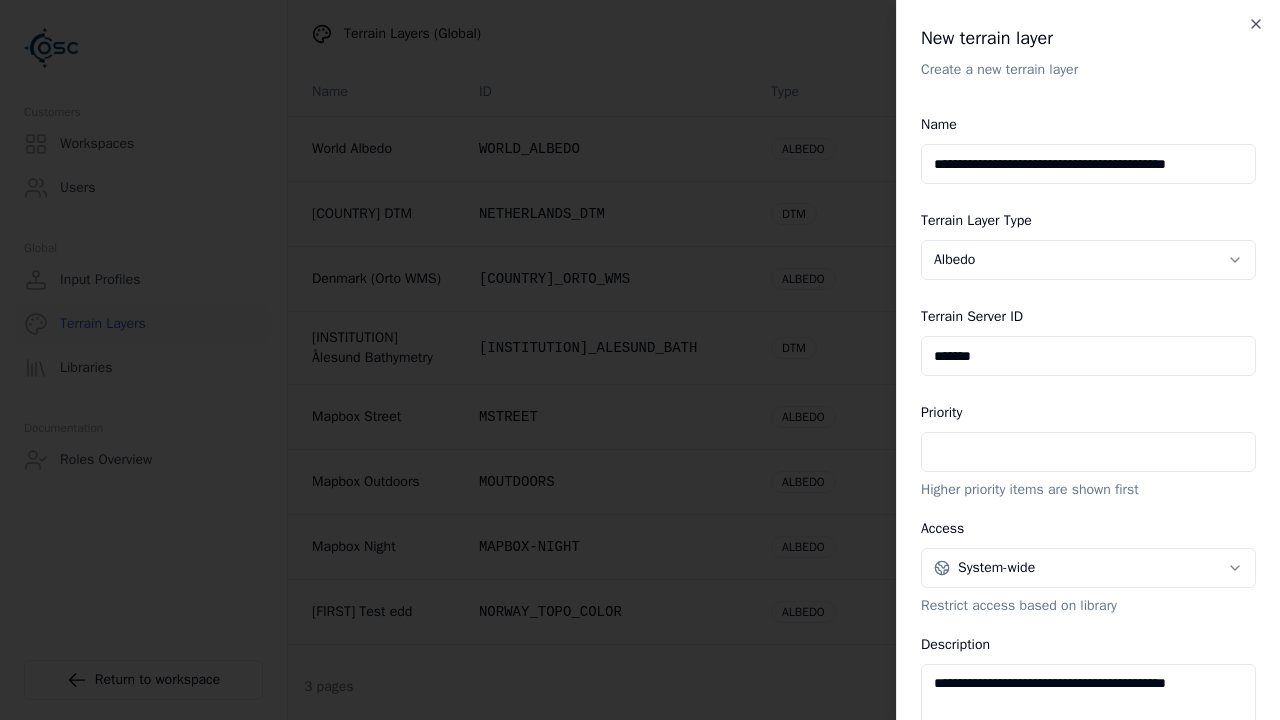 type on "**********" 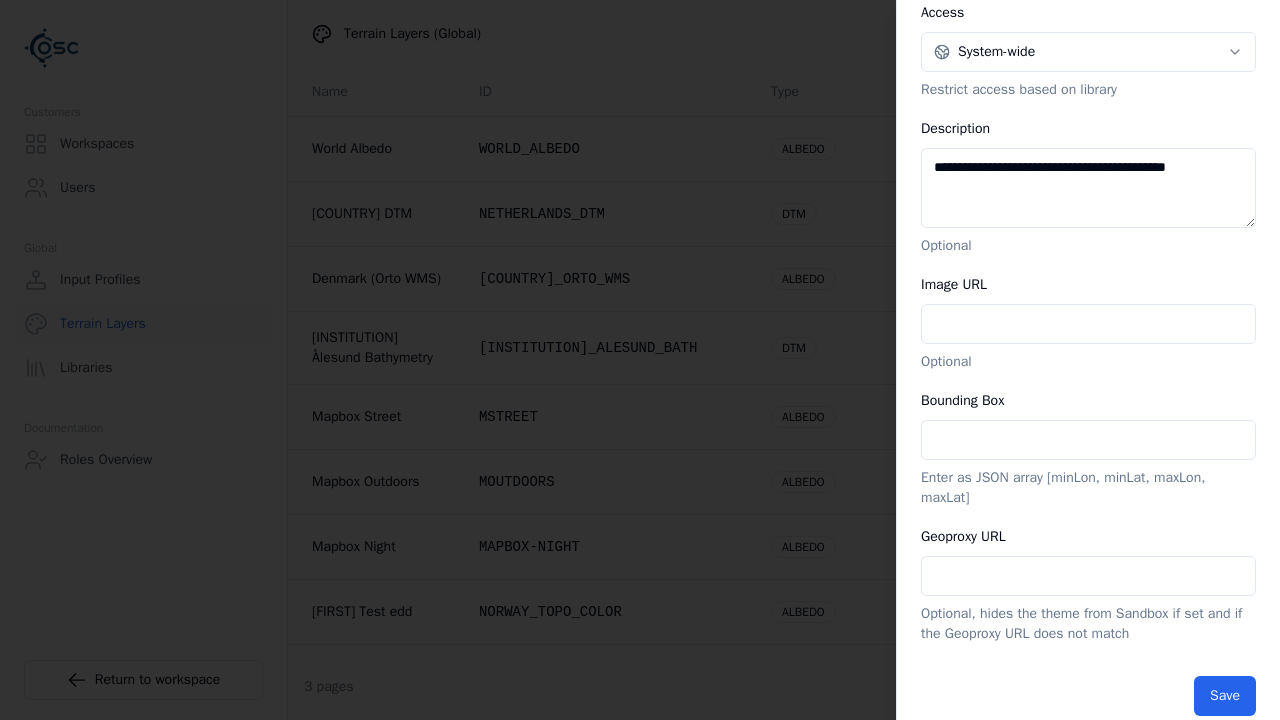 click at bounding box center (1012, 34) 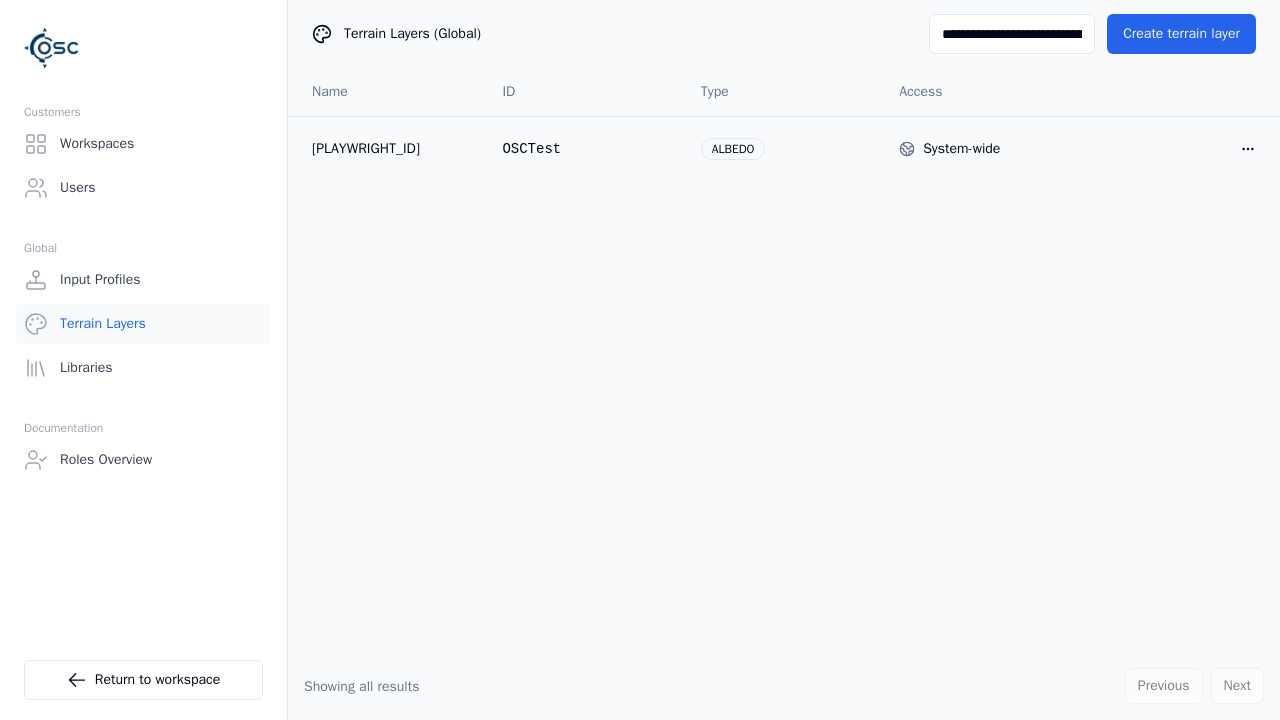 scroll, scrollTop: 0, scrollLeft: 0, axis: both 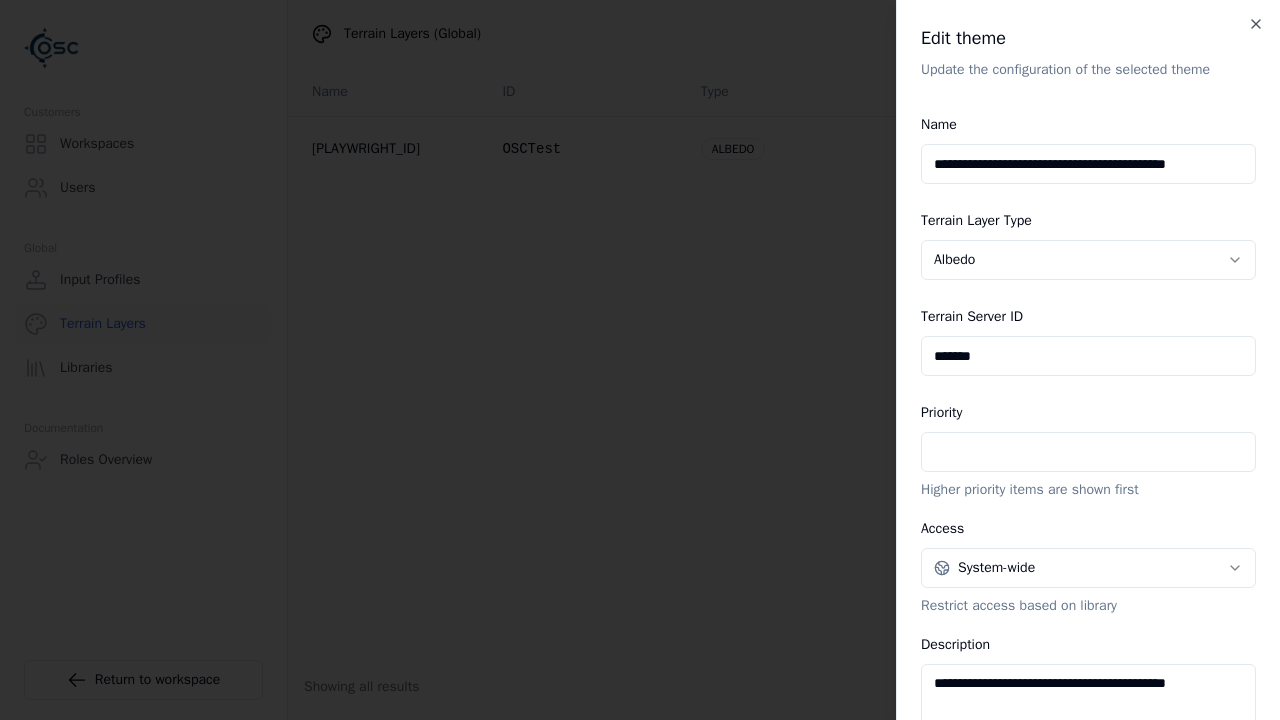 click on "**********" at bounding box center [1088, 164] 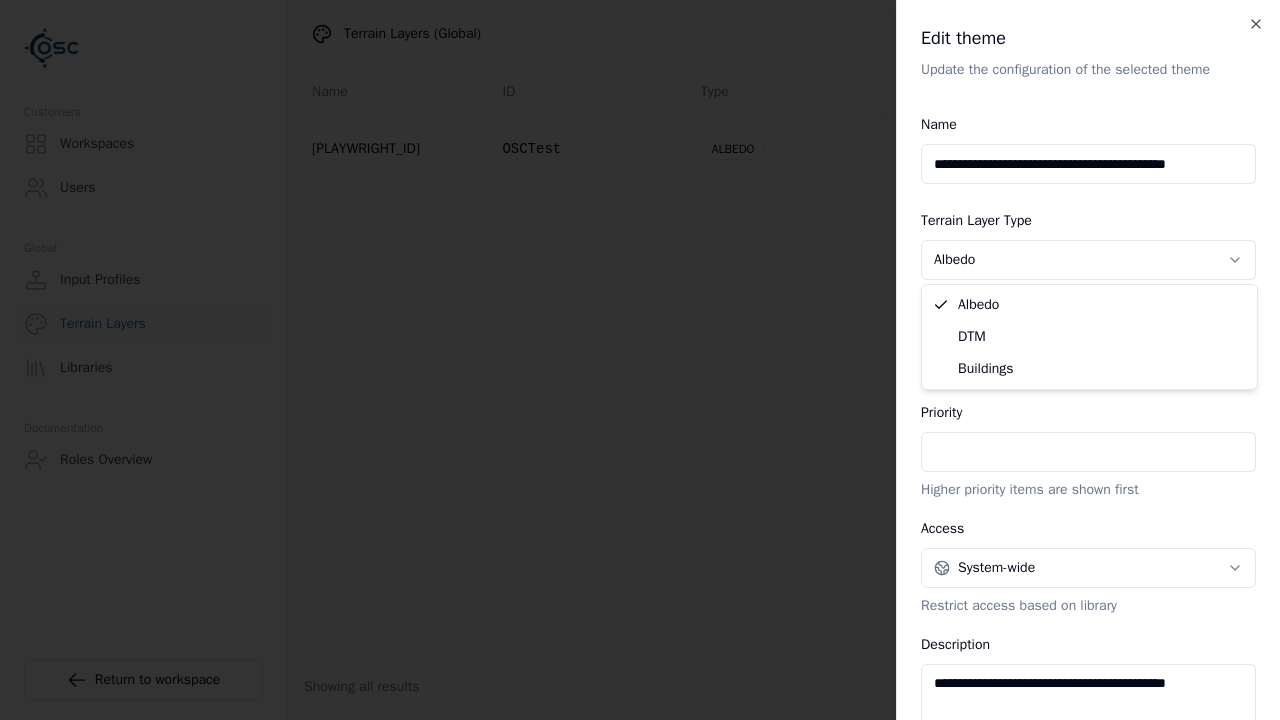 click on "*******" at bounding box center (1088, 356) 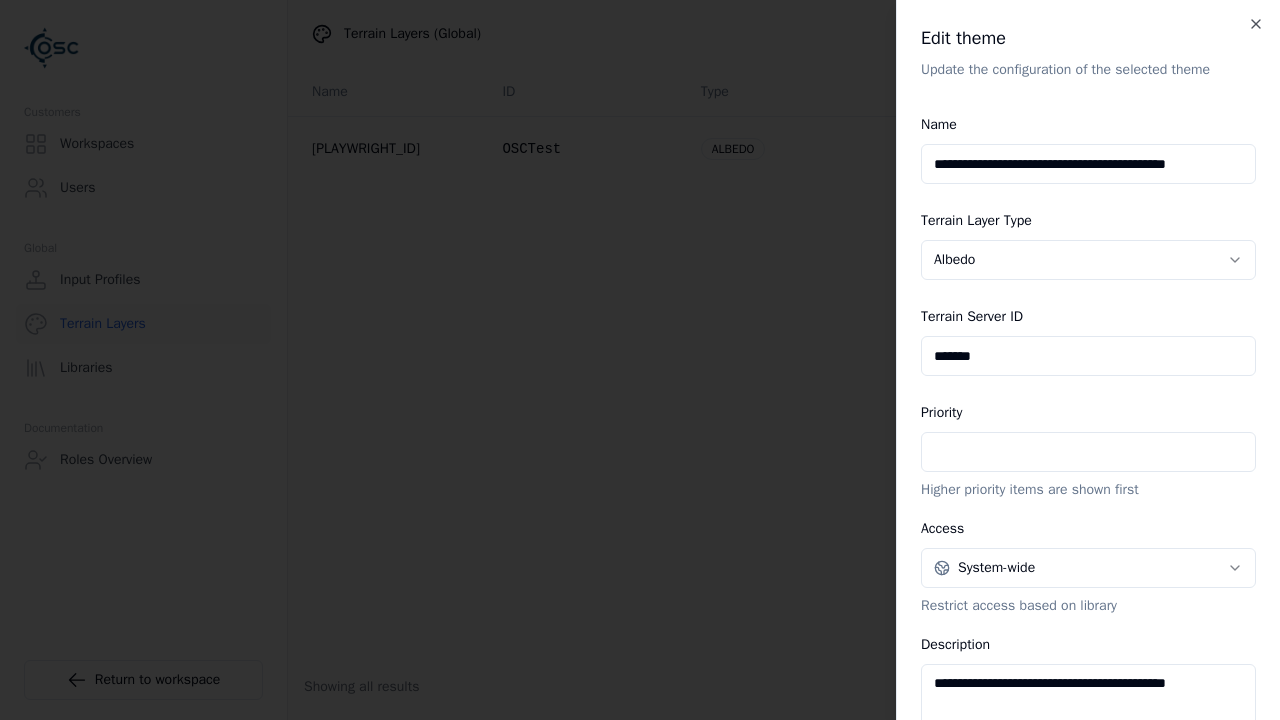 click on "*" at bounding box center [1088, 452] 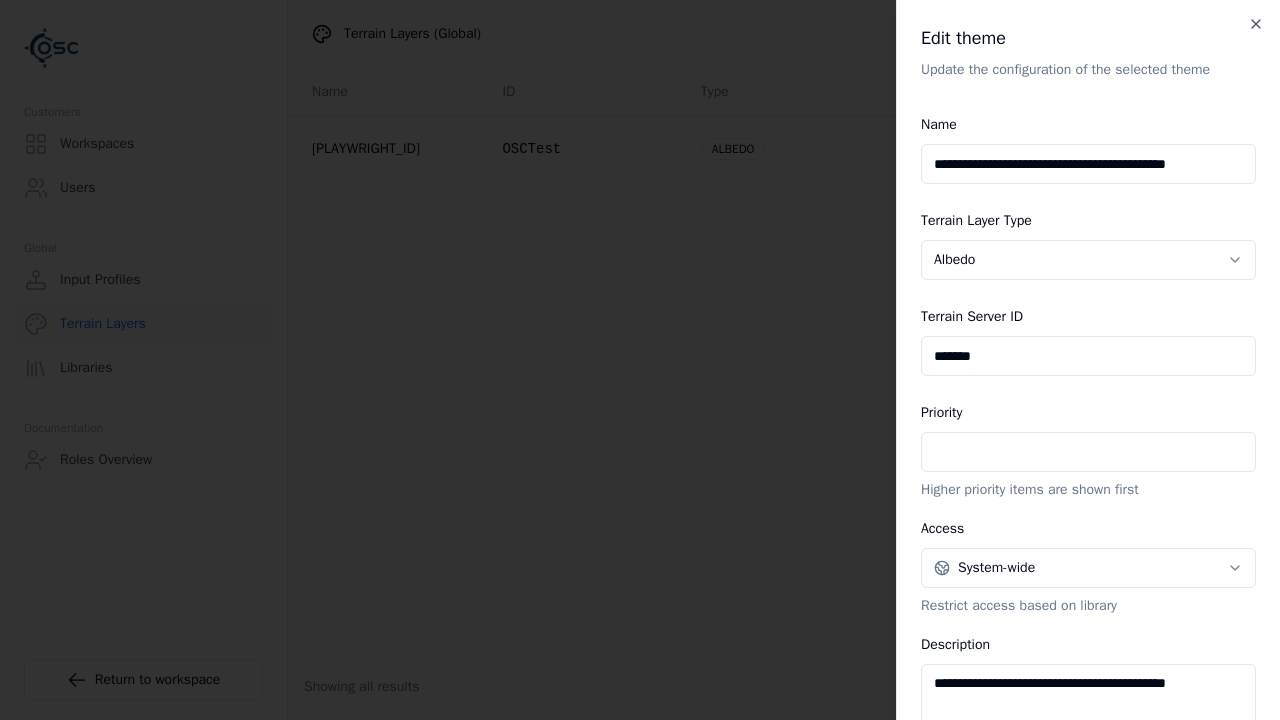 click on "**********" at bounding box center (1088, 704) 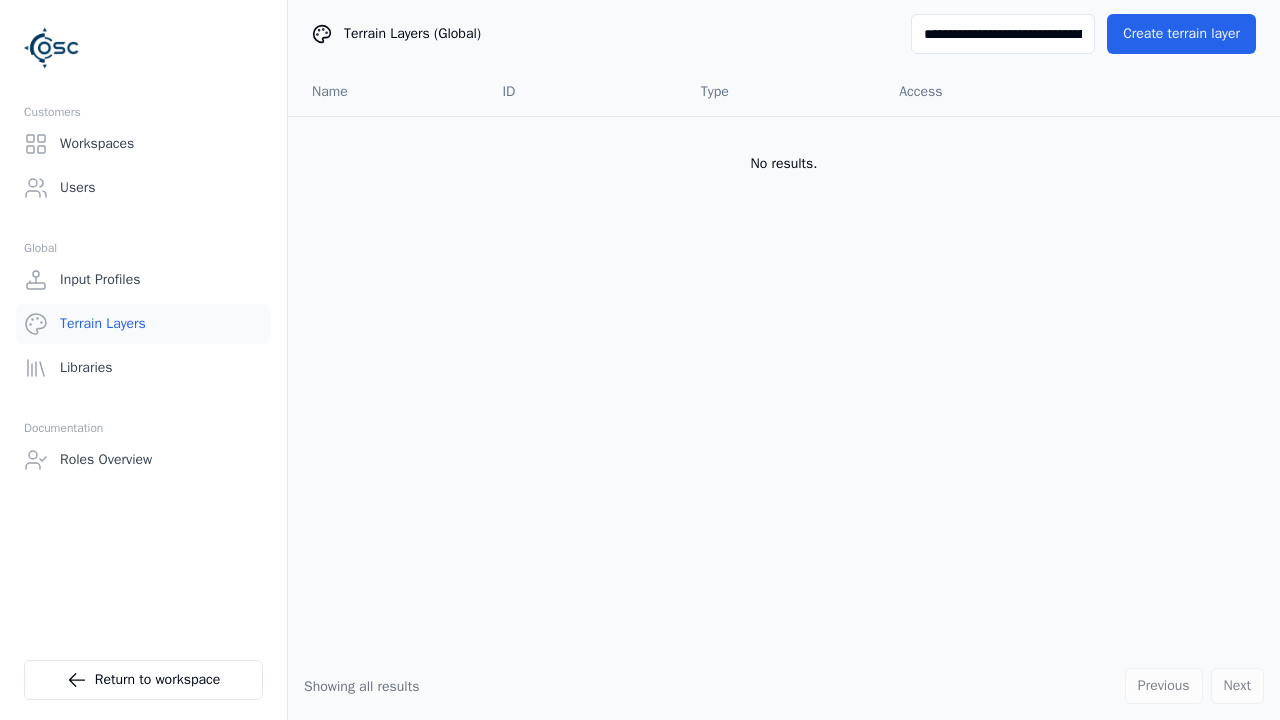 click on "**********" at bounding box center (1003, 34) 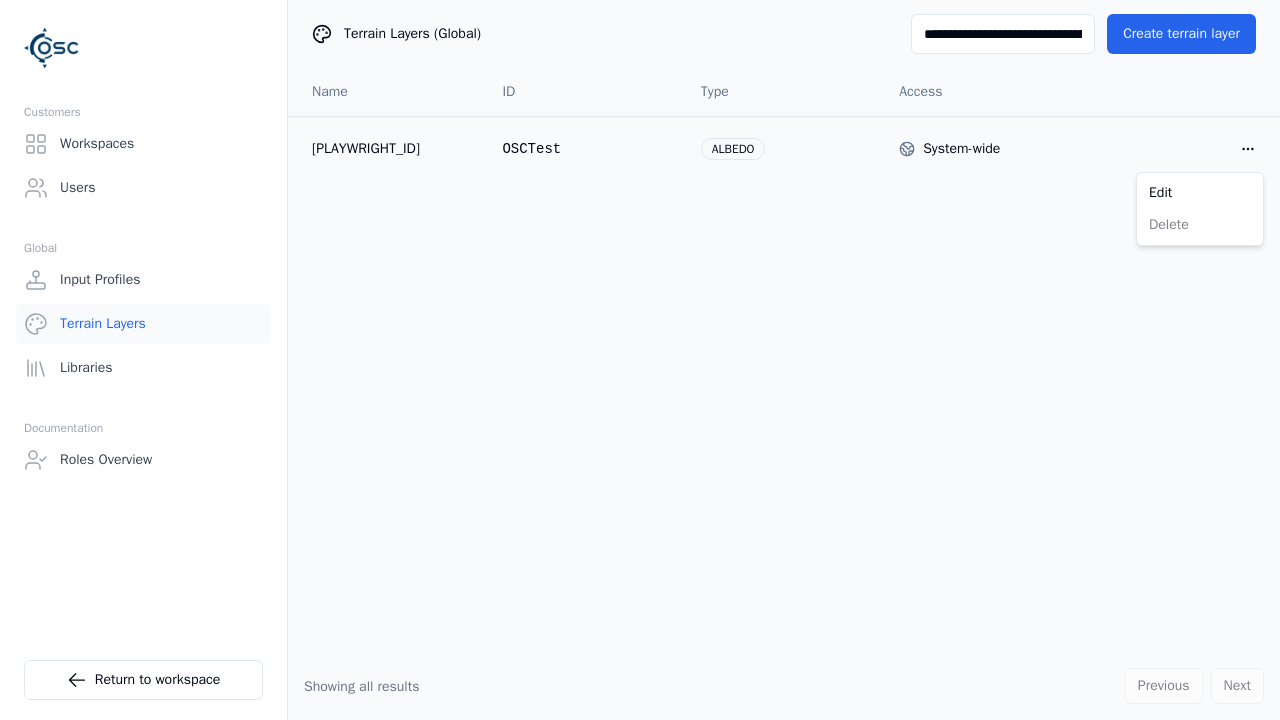 click on "**********" at bounding box center [640, 360] 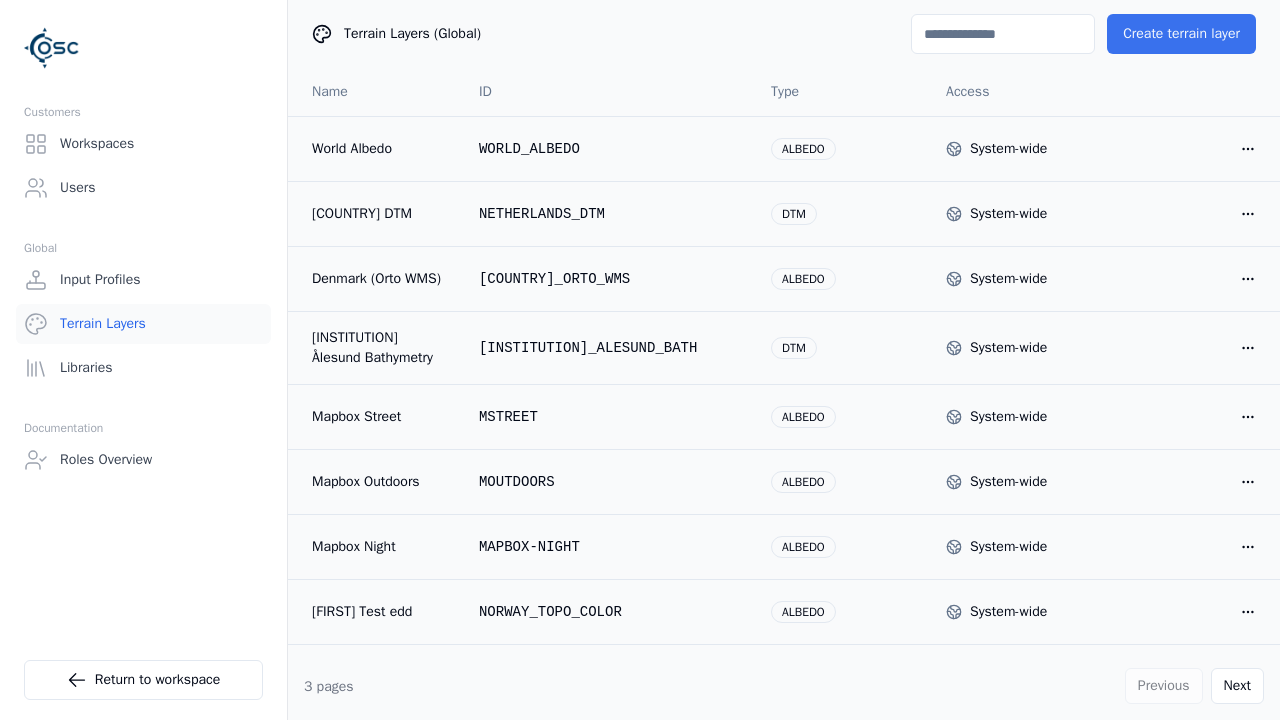 type 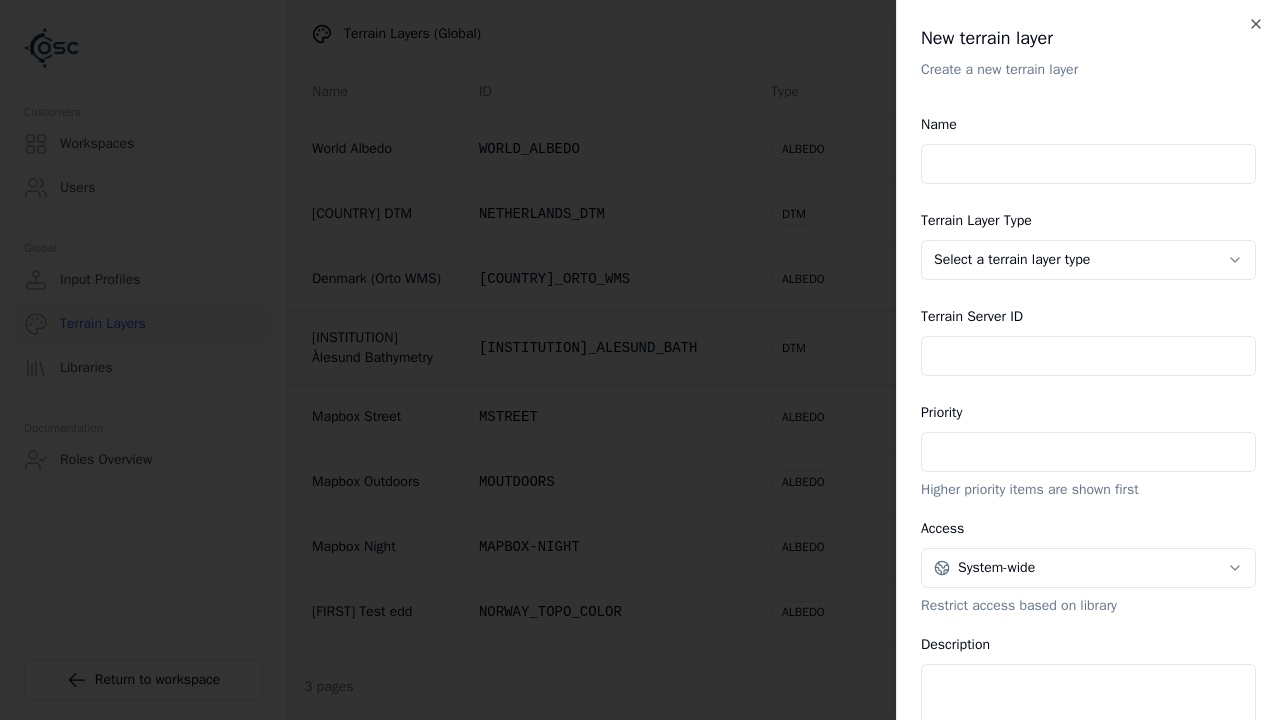 click on "Name" at bounding box center [1088, 164] 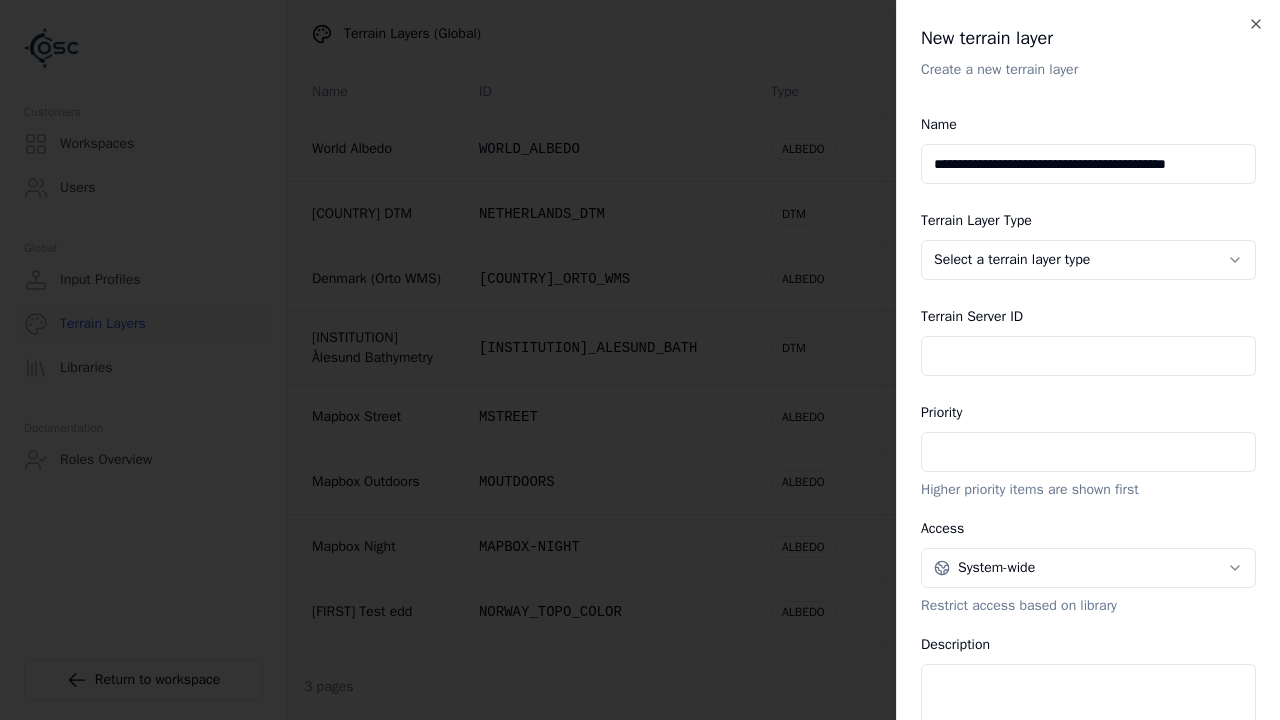 type on "**********" 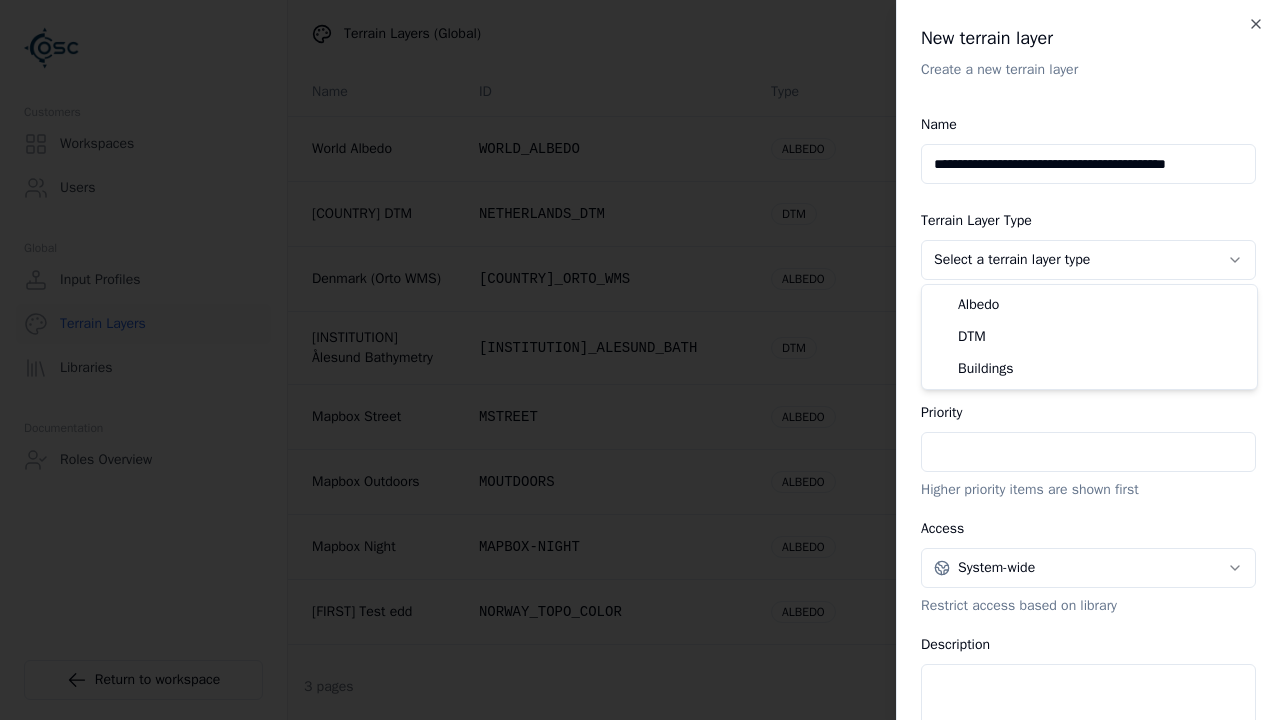 scroll, scrollTop: 0, scrollLeft: 0, axis: both 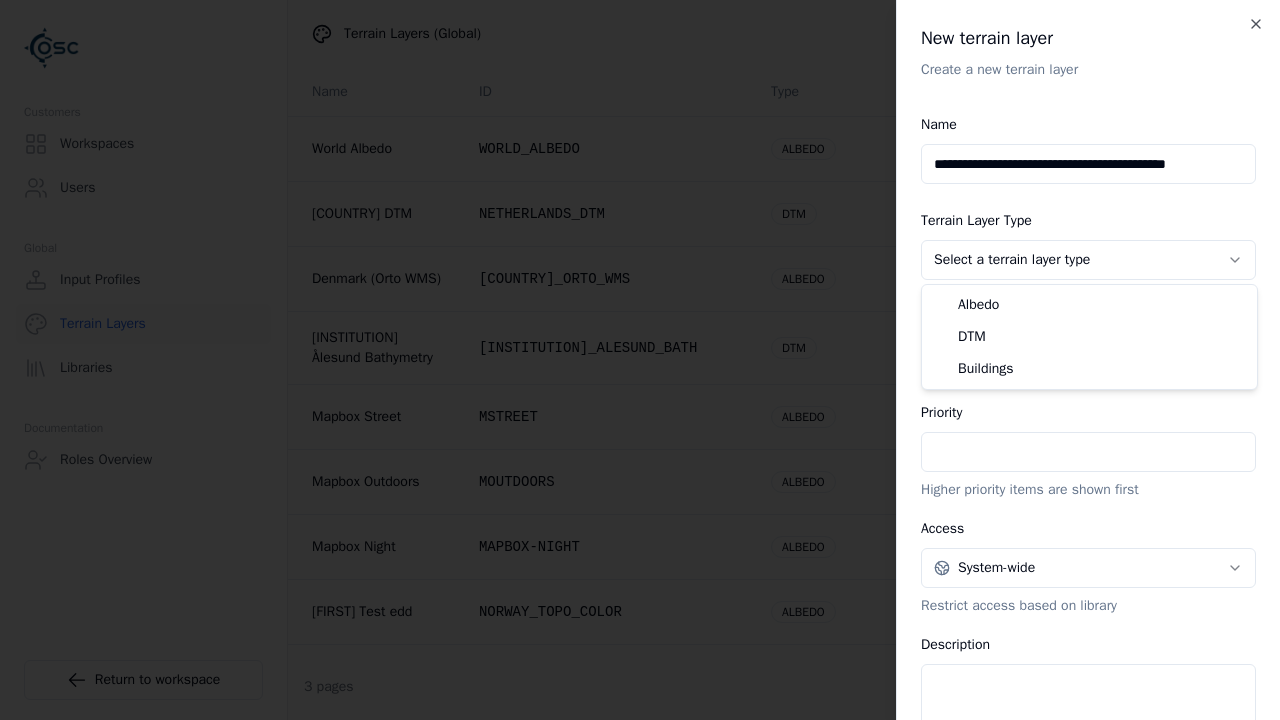 select on "***" 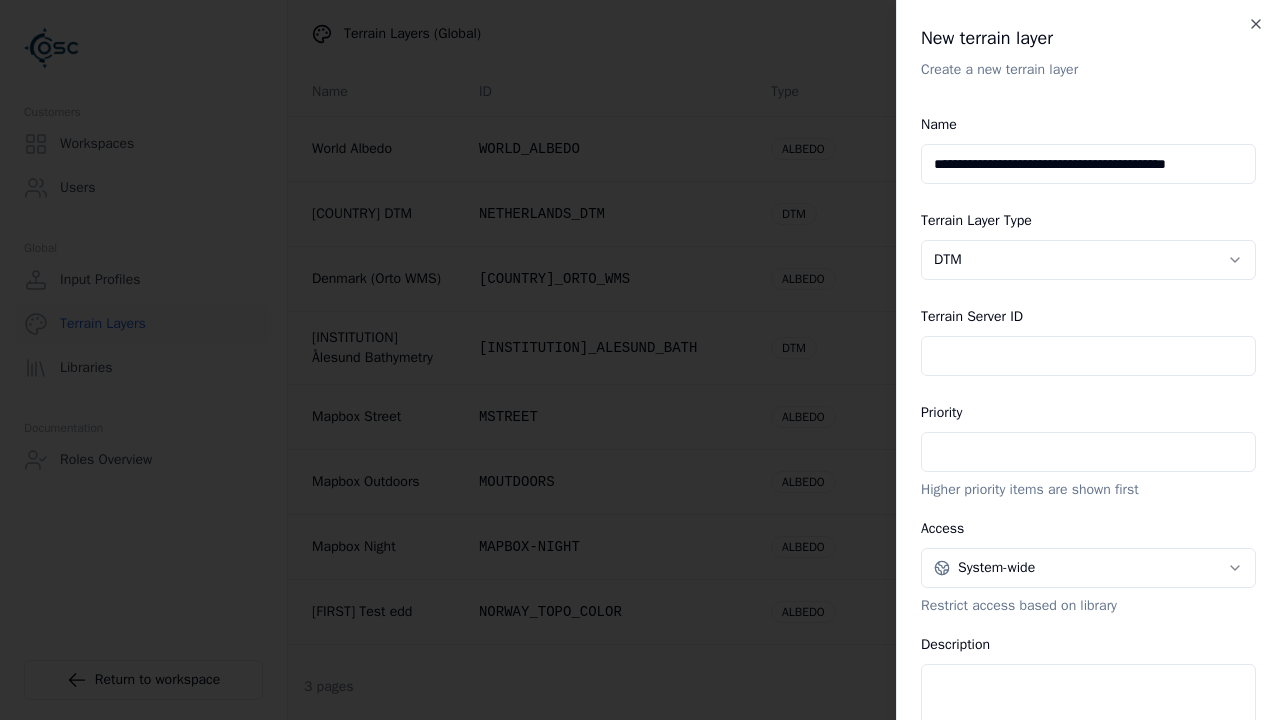 click on "Terrain Server ID" at bounding box center (1088, 356) 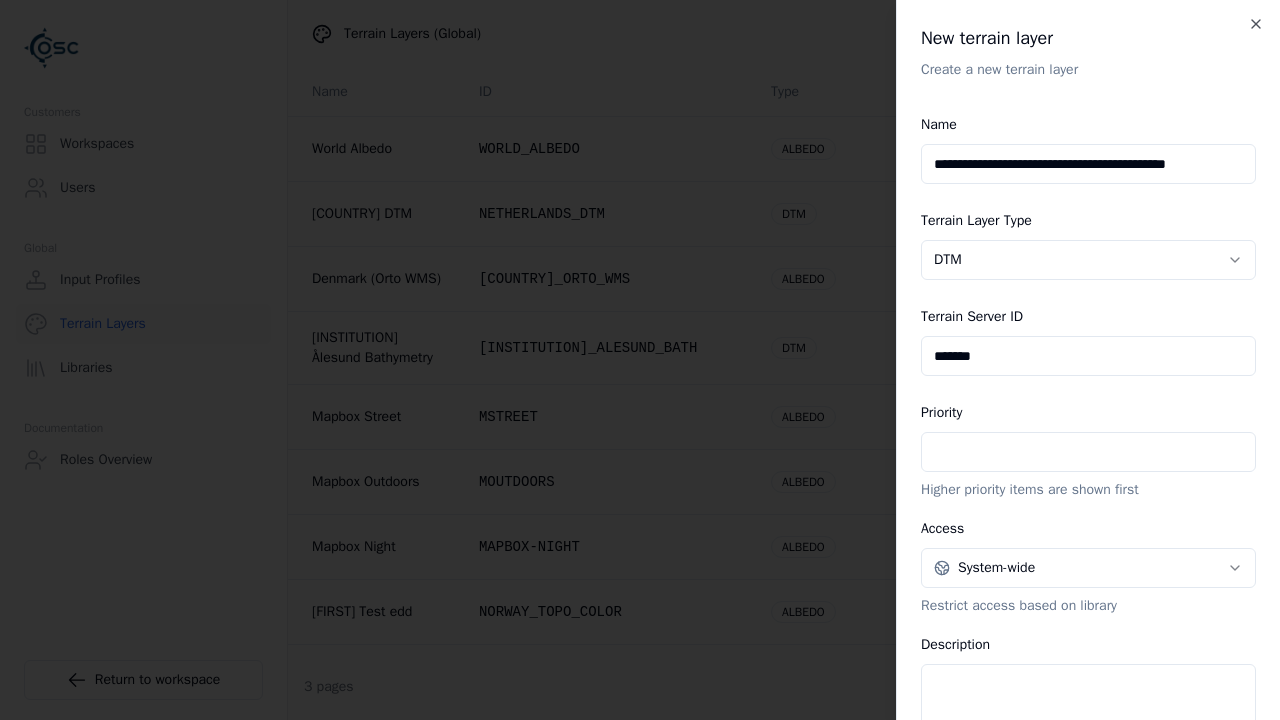 type on "*******" 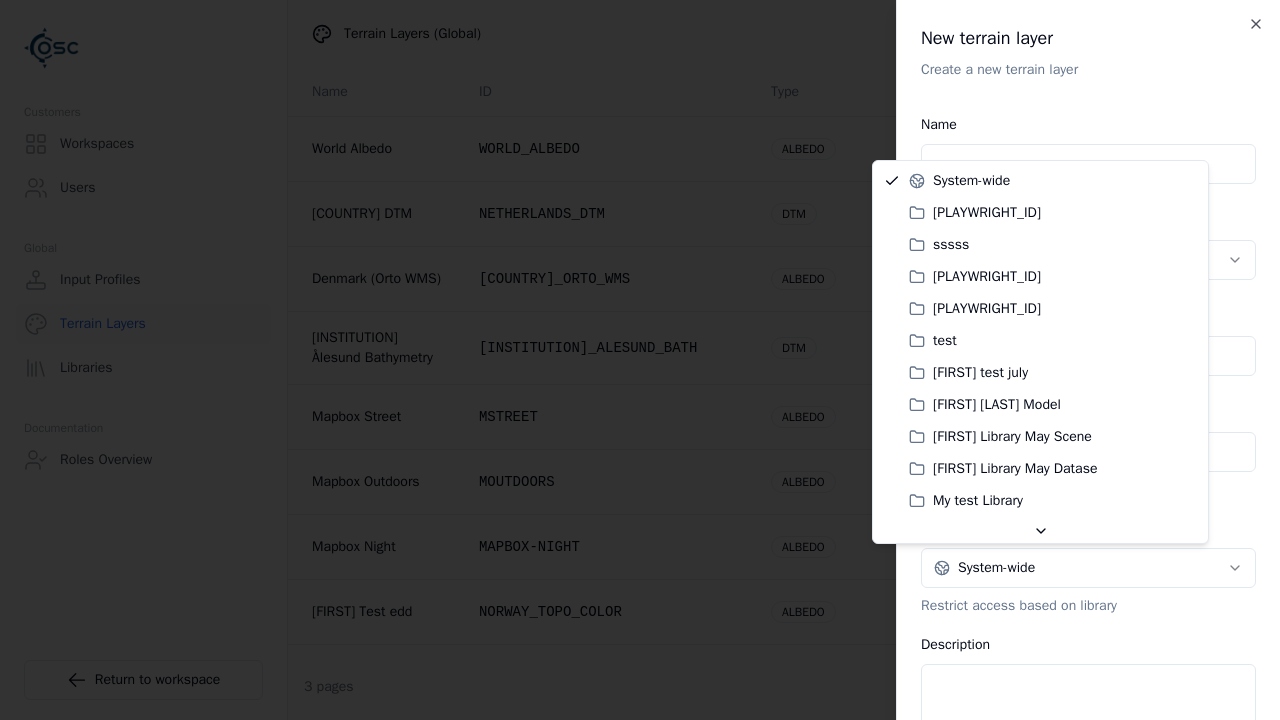 click on "Description" at bounding box center (1088, 704) 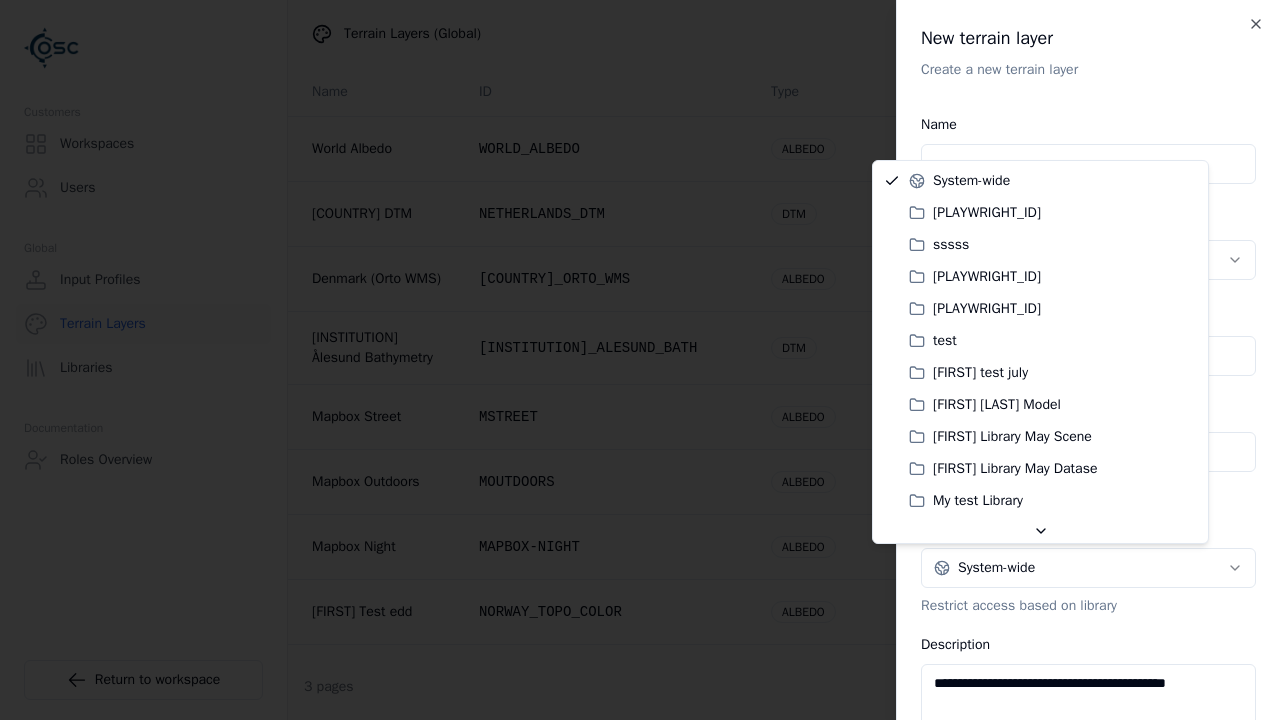 type on "**********" 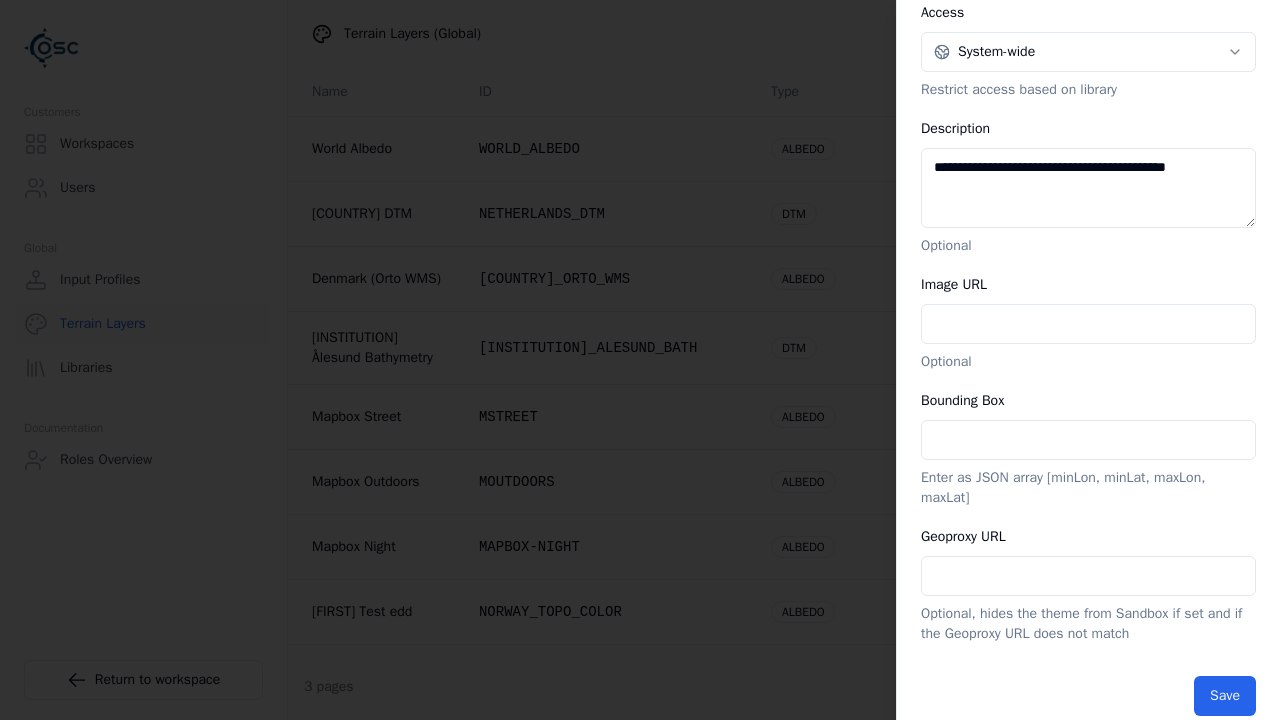 click at bounding box center [1003, 34] 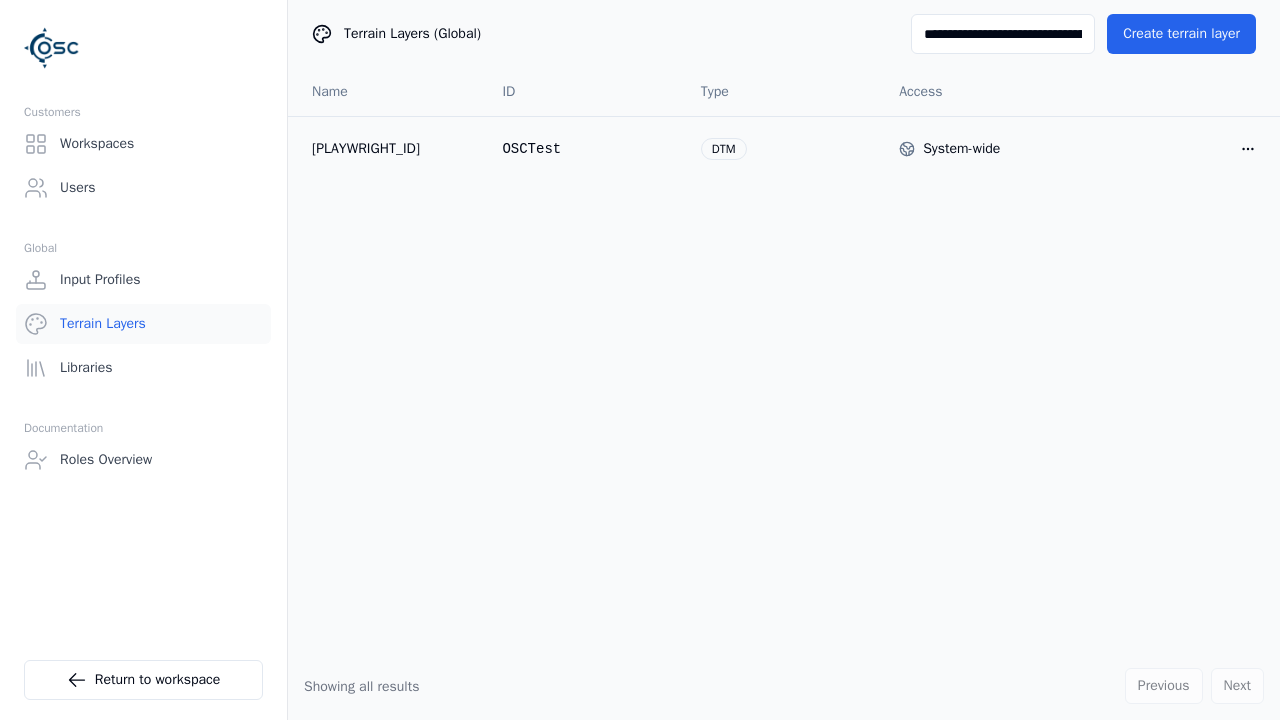 scroll, scrollTop: 0, scrollLeft: 0, axis: both 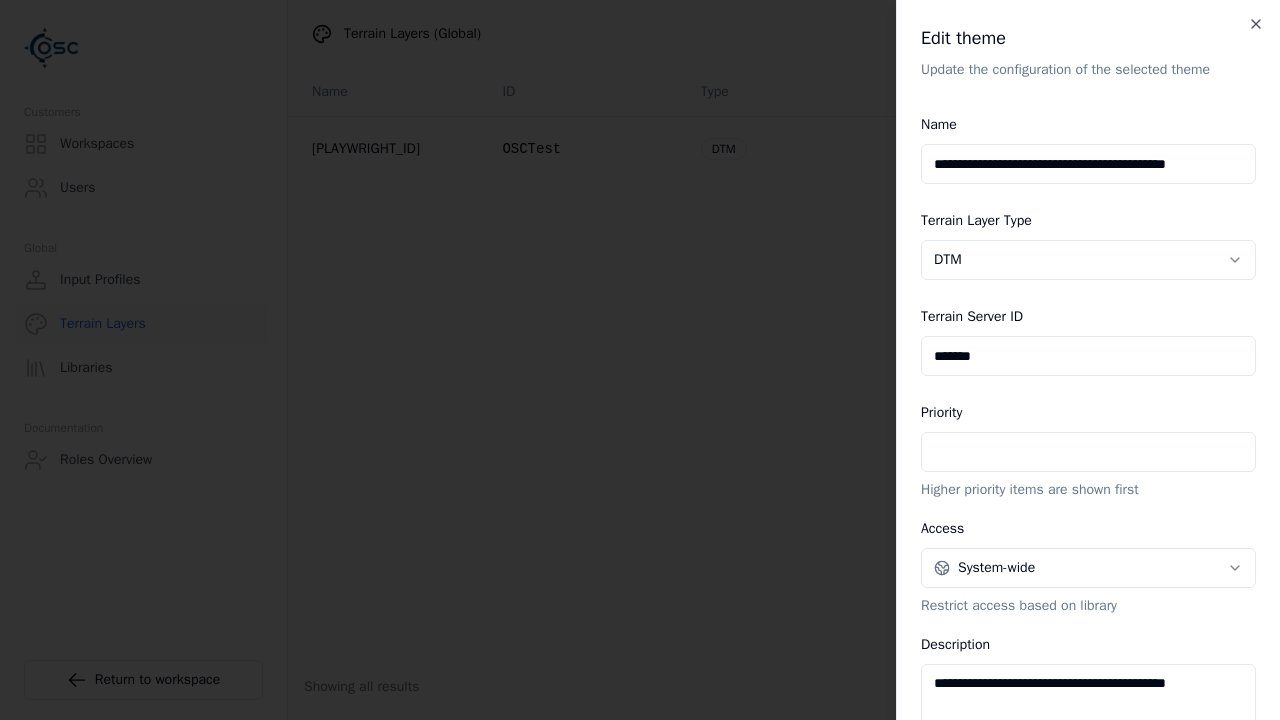 click on "**********" at bounding box center (1088, 164) 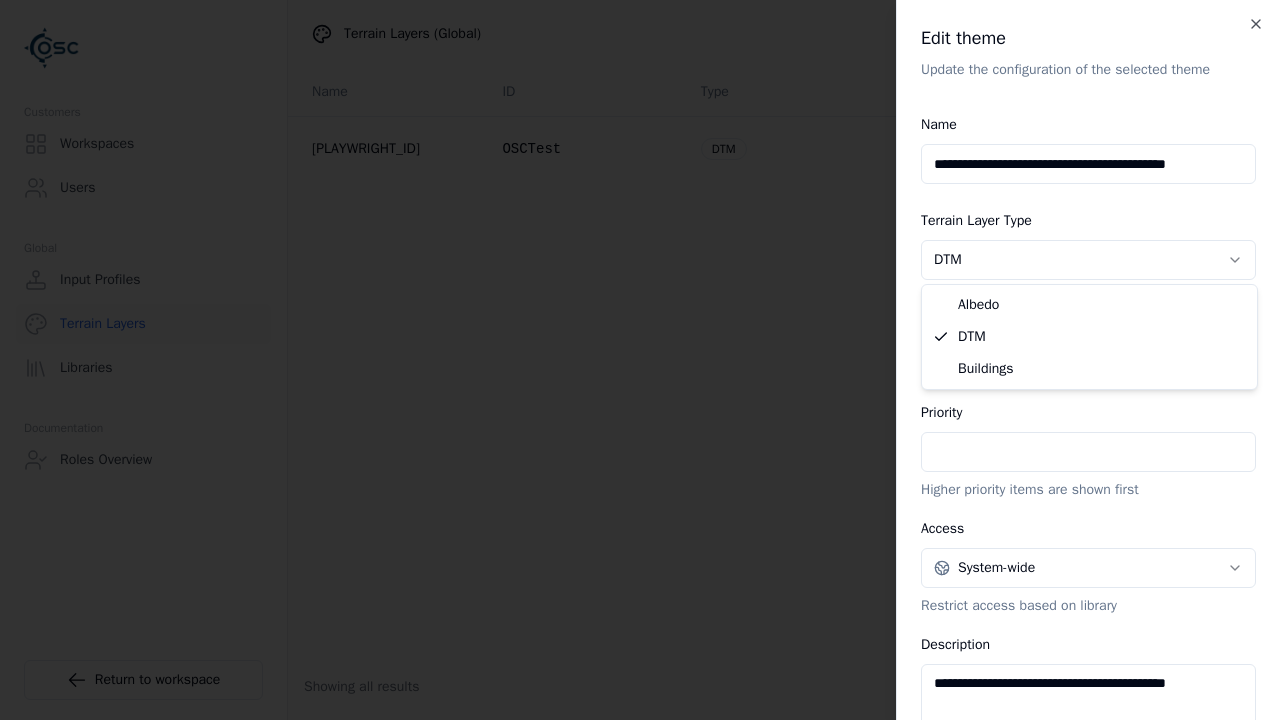 click on "*******" at bounding box center (1088, 356) 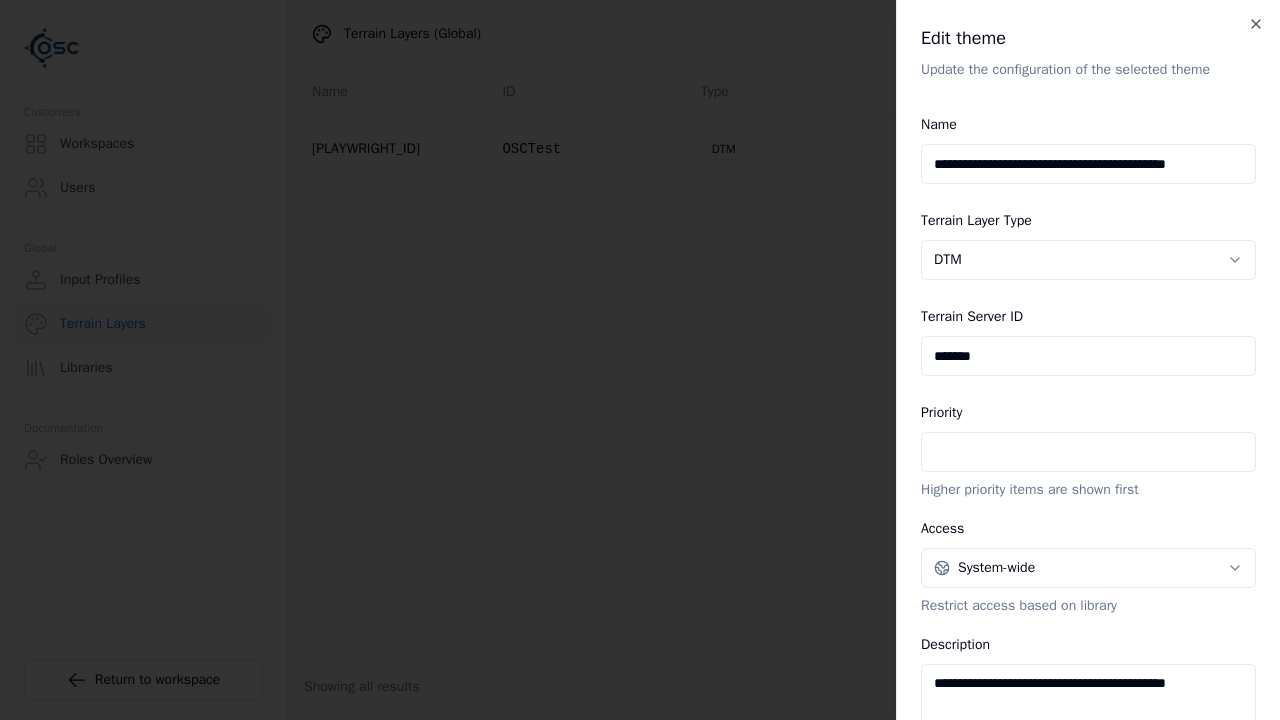 click on "System-wide" at bounding box center [1088, 568] 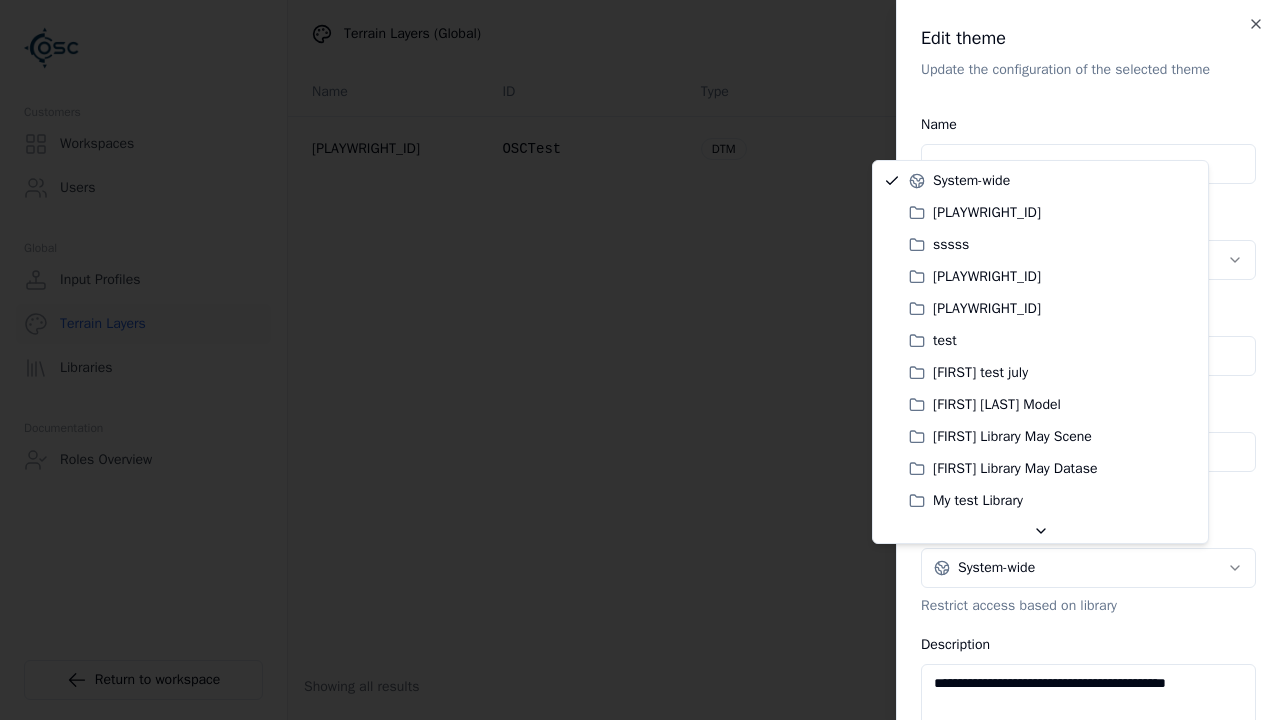 click on "**********" at bounding box center [1088, 704] 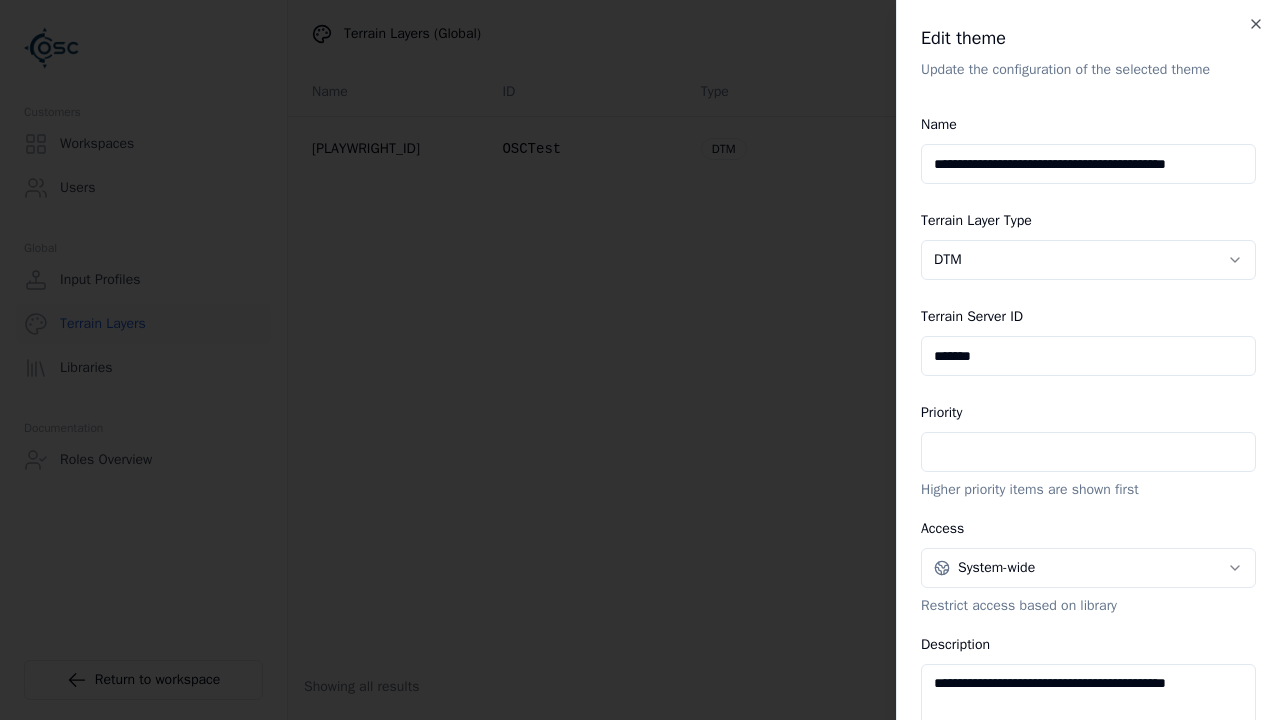 scroll, scrollTop: 516, scrollLeft: 0, axis: vertical 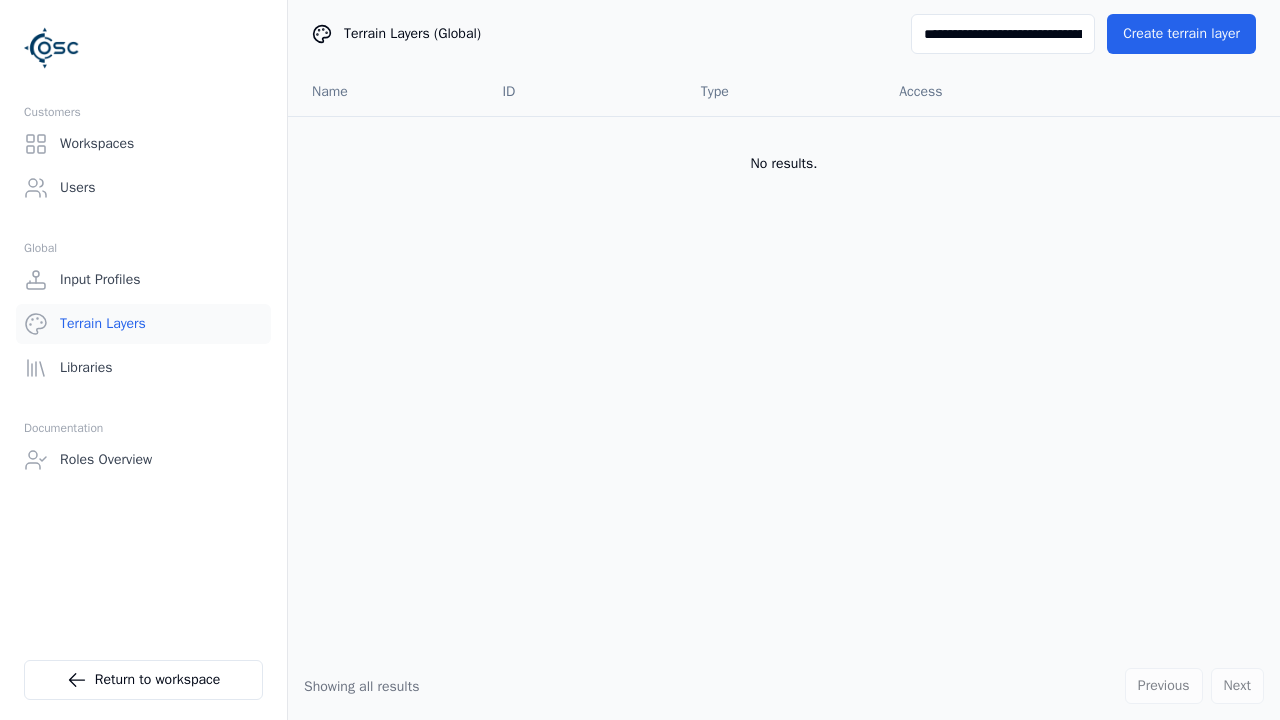 click on "**********" at bounding box center [1003, 34] 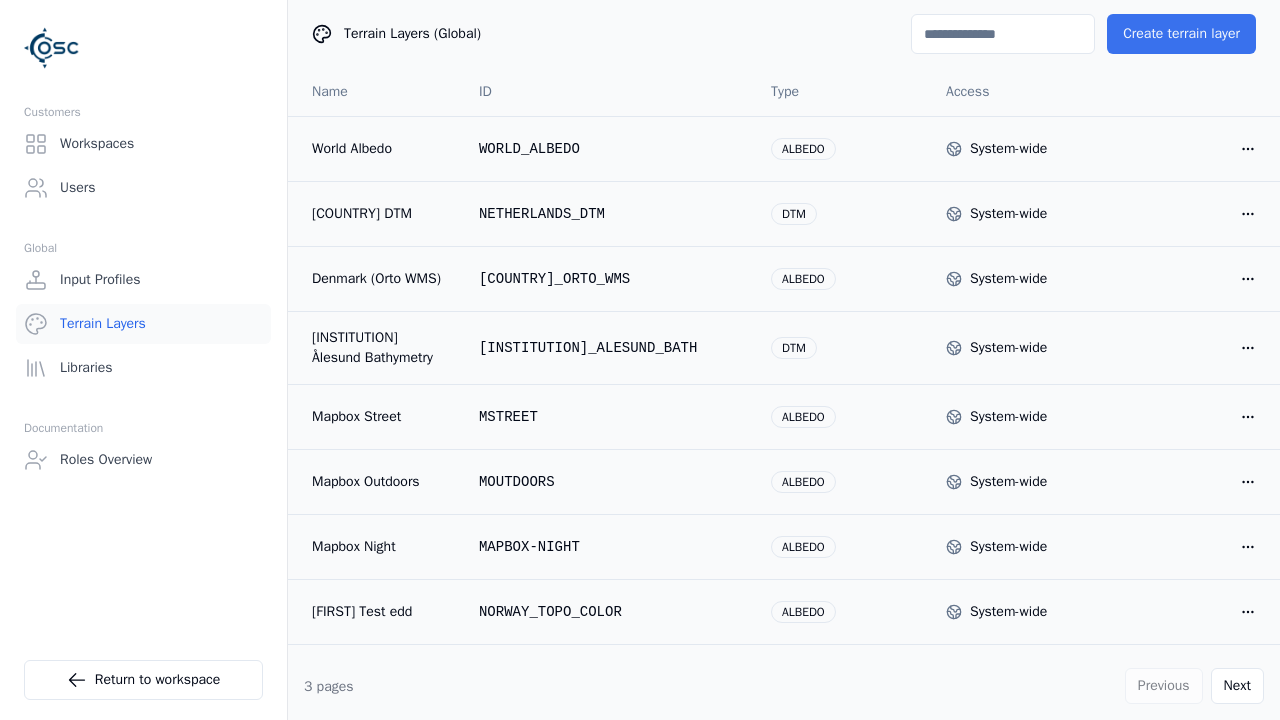 type 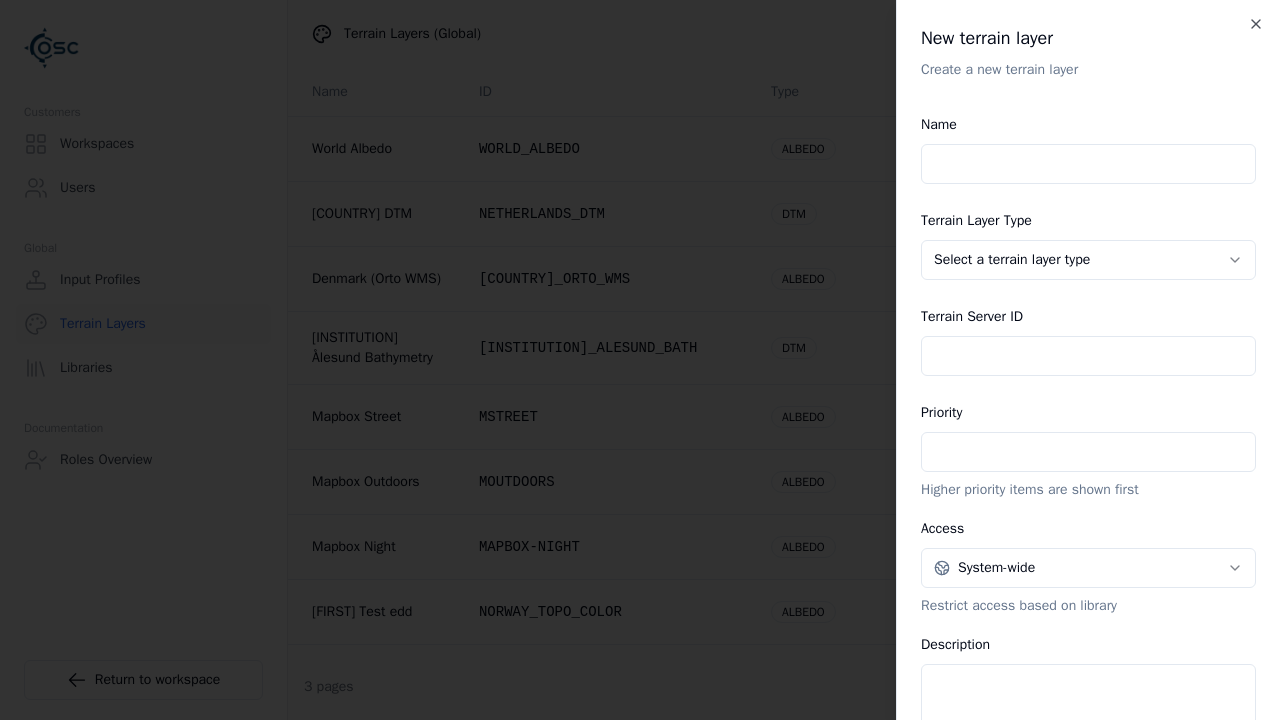 click on "Name" at bounding box center (1088, 164) 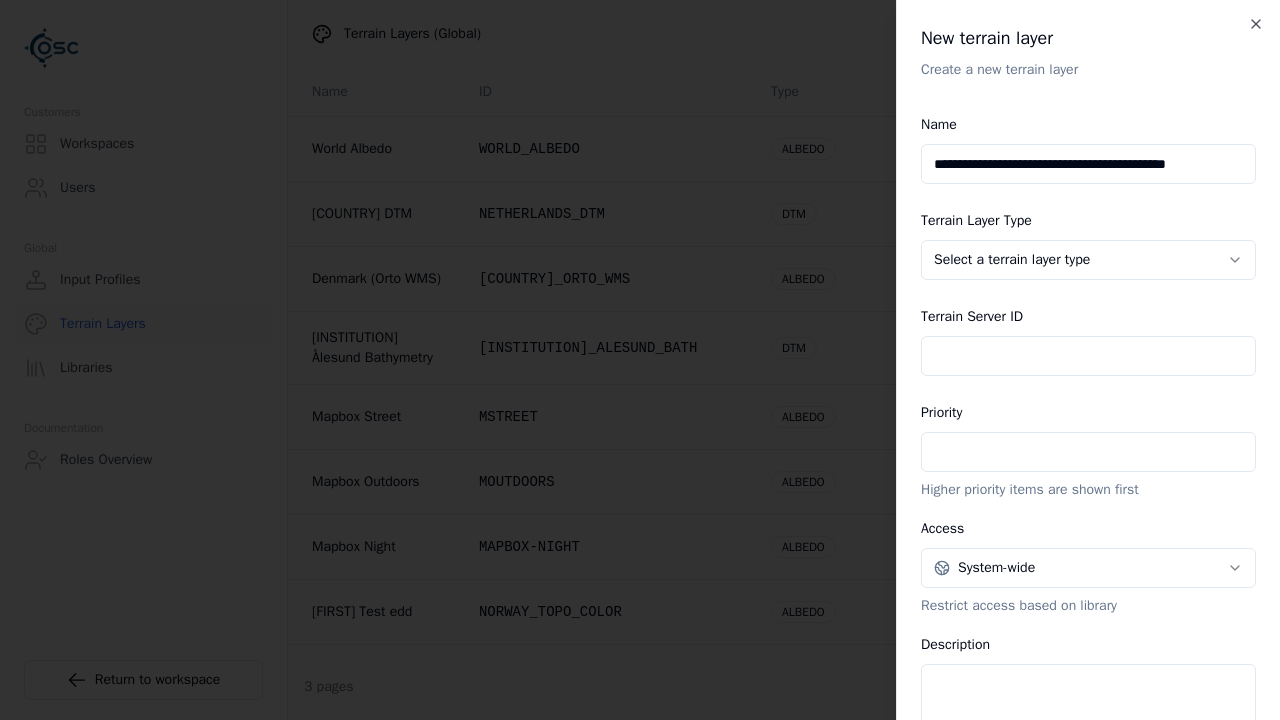 type on "**********" 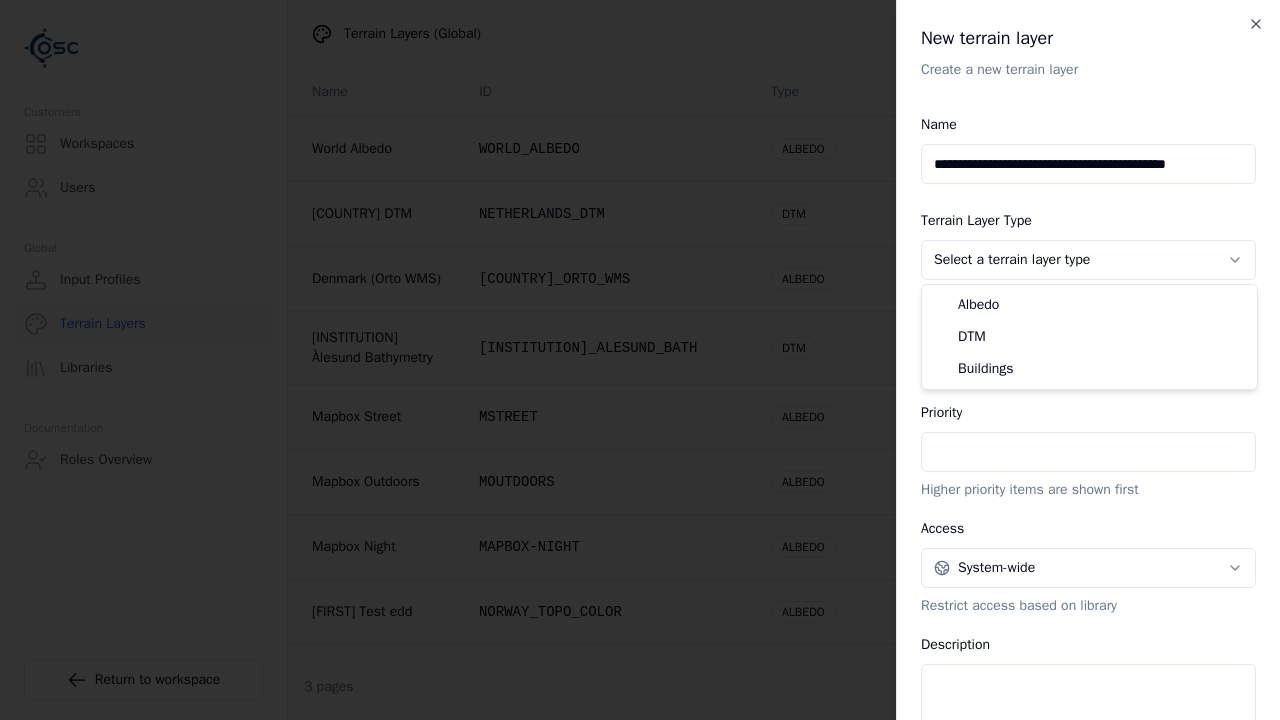 select on "*********" 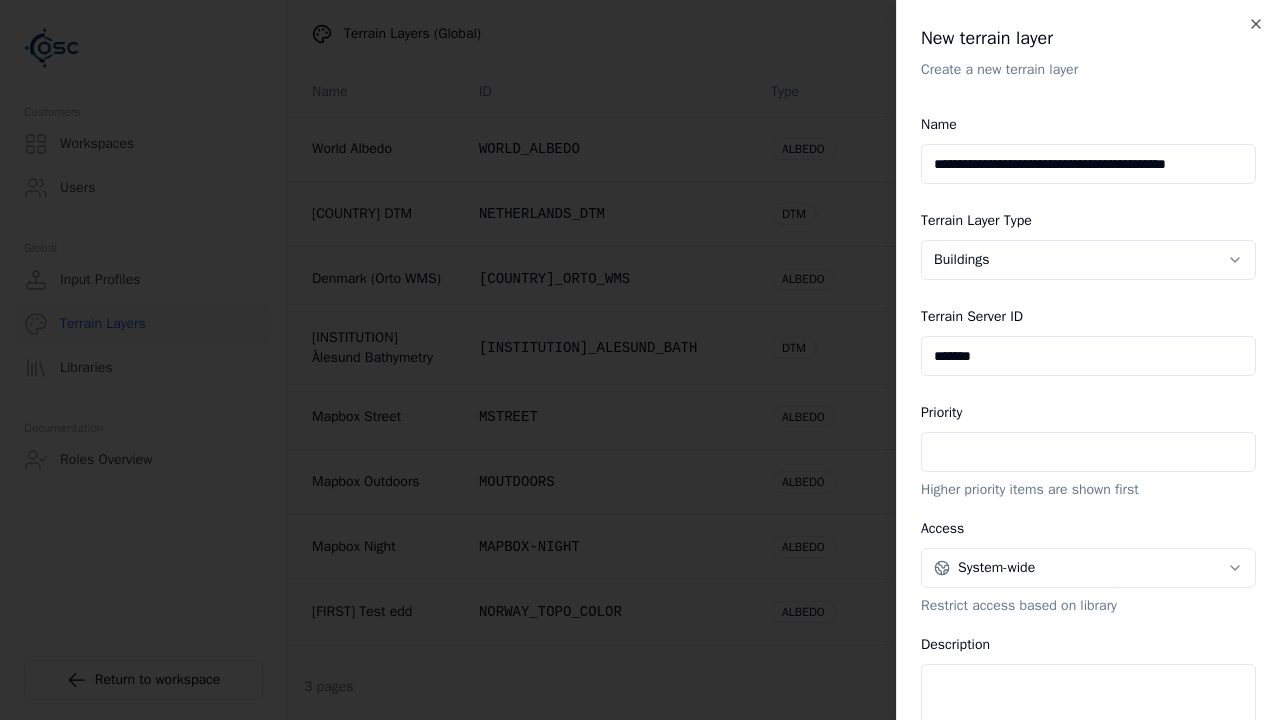 type on "*******" 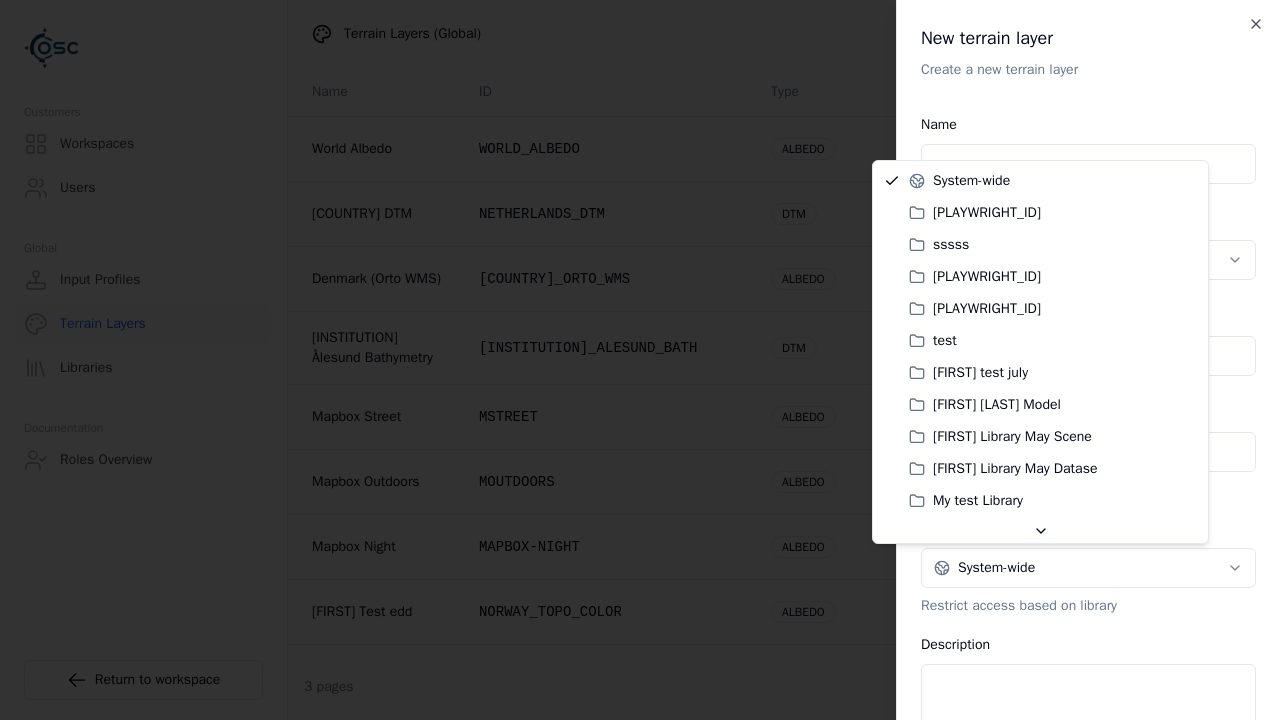 click on "Description" at bounding box center (1088, 704) 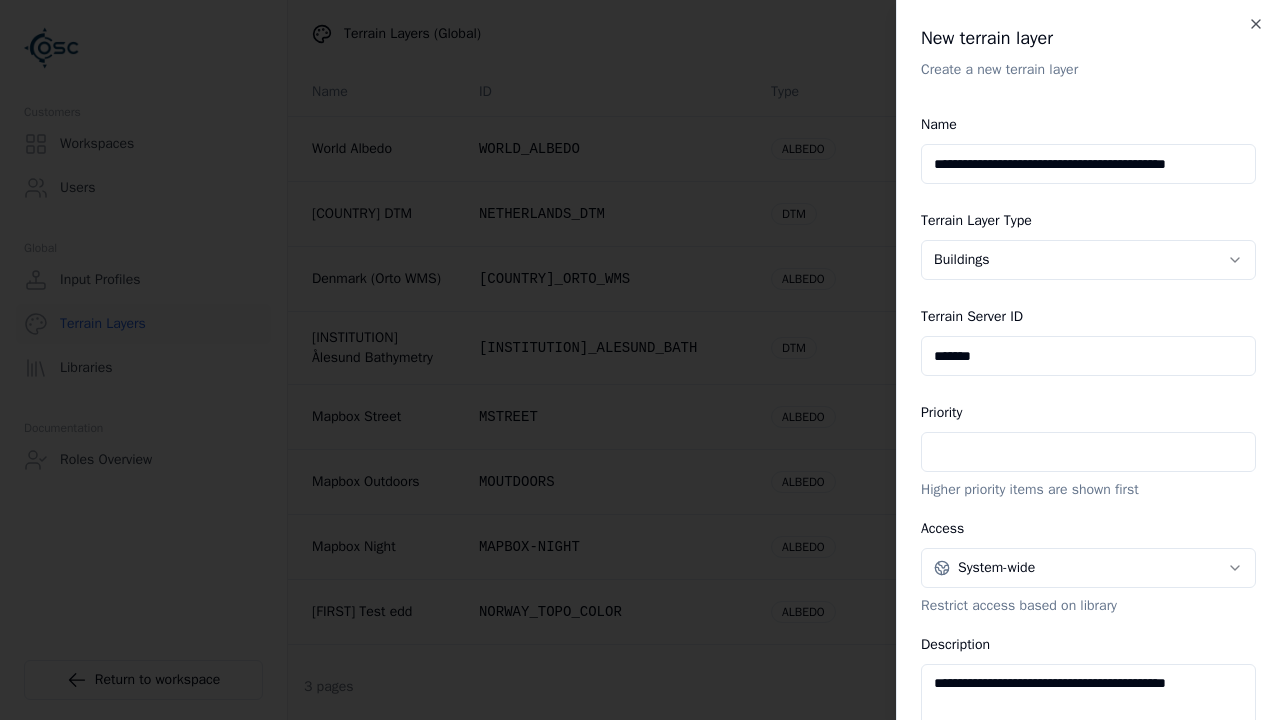 type on "**********" 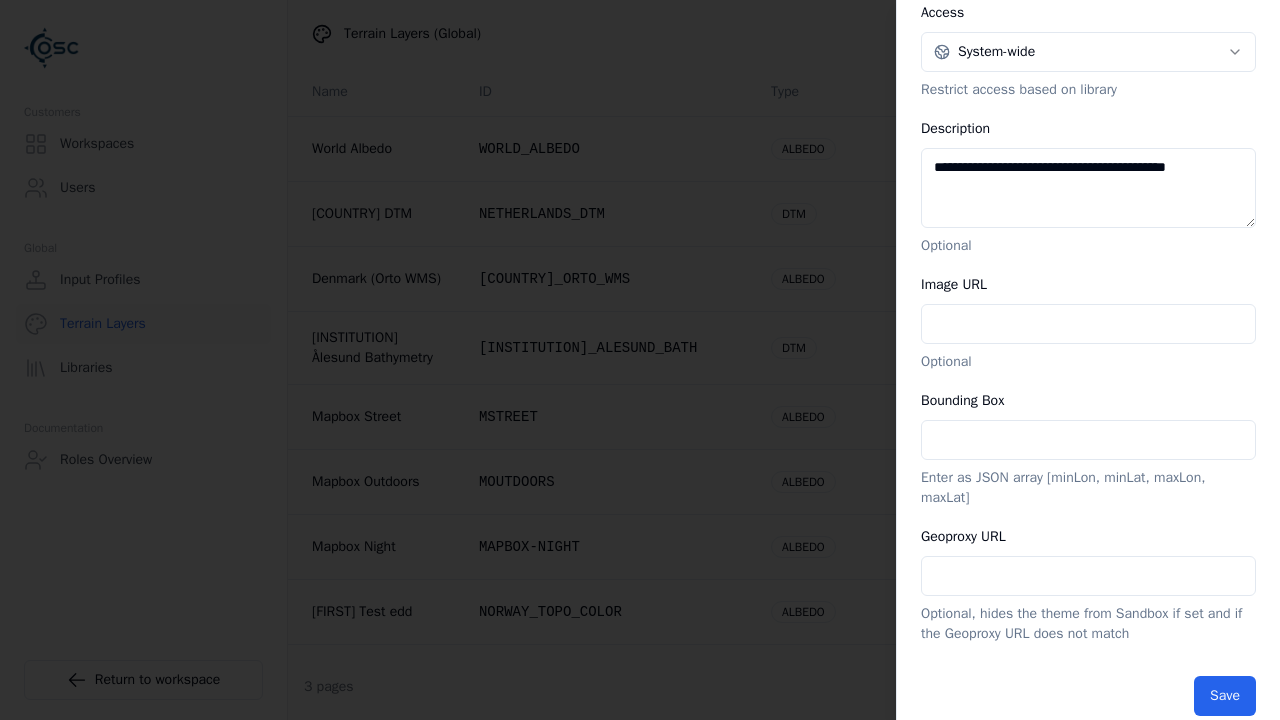 click at bounding box center (1003, 34) 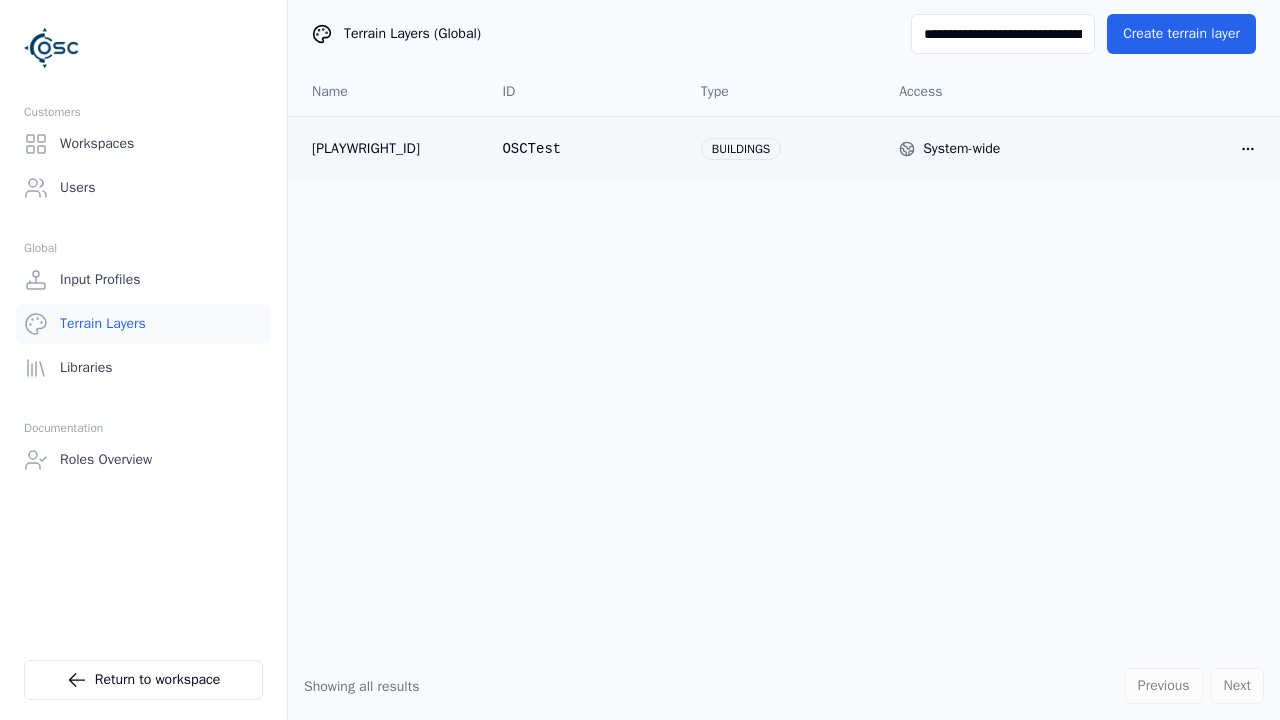 type on "**********" 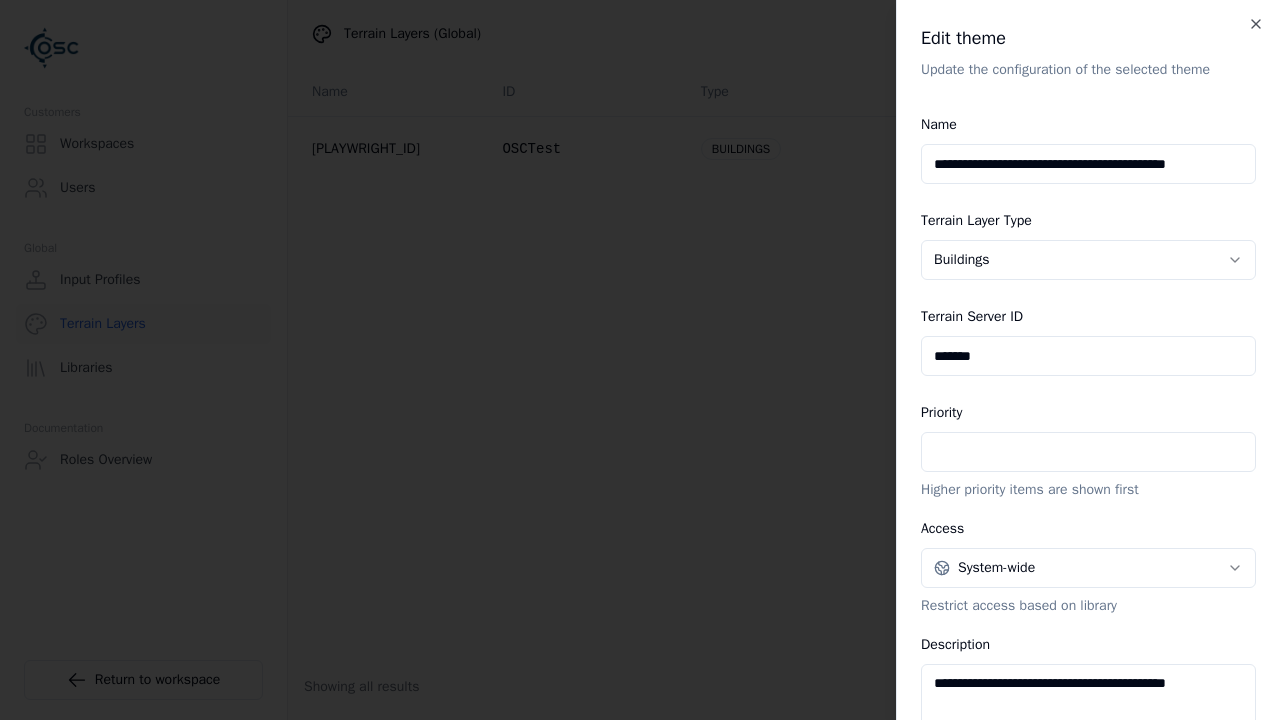 click on "**********" at bounding box center [1088, 164] 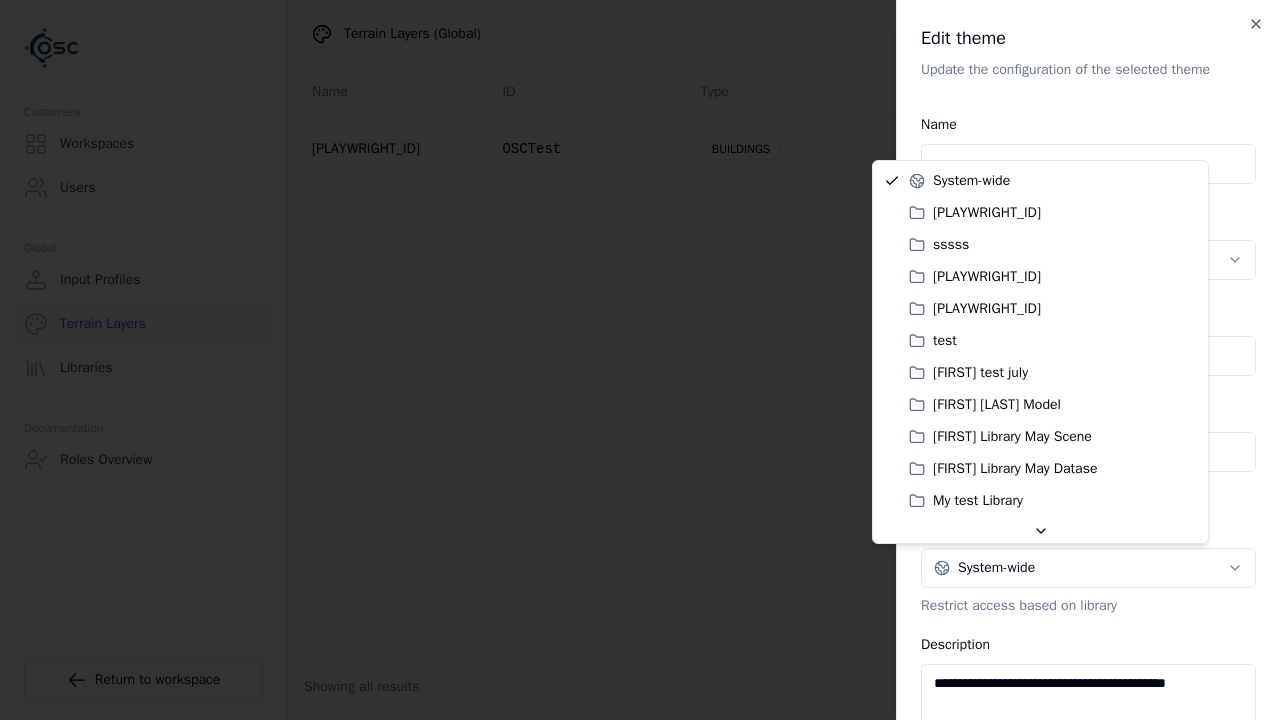 click on "**********" at bounding box center (1088, 704) 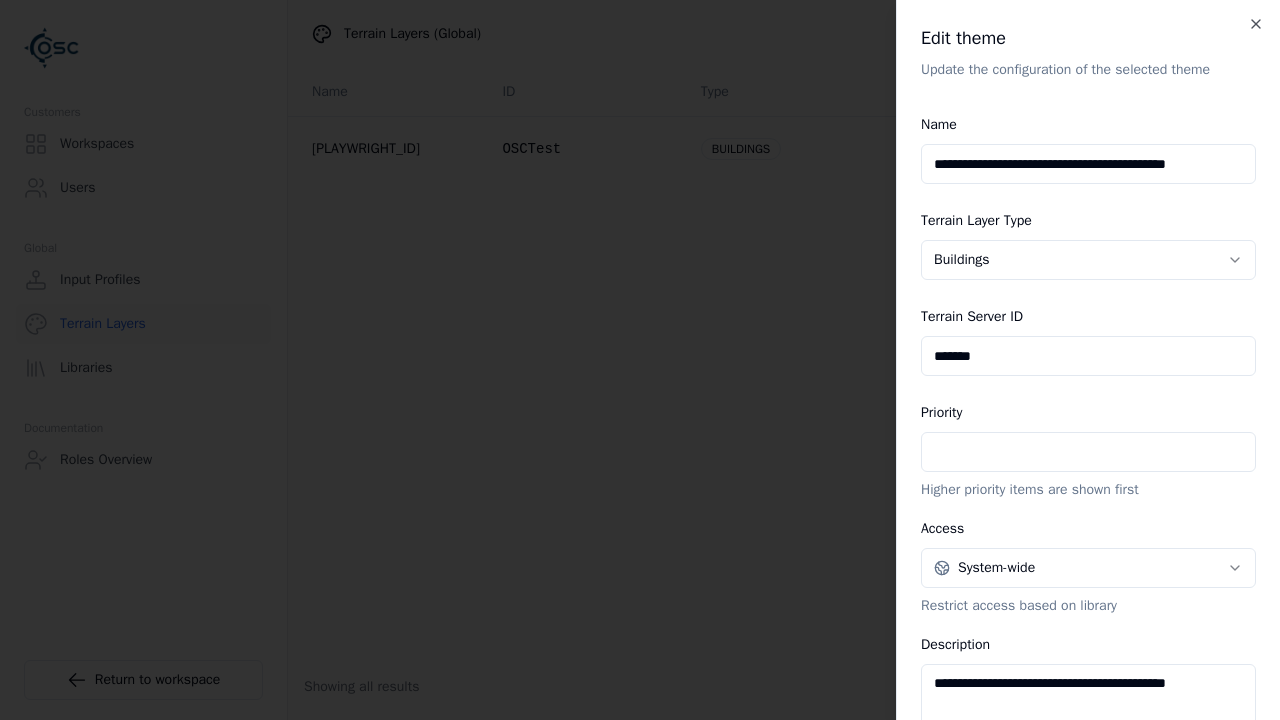 type on "**********" 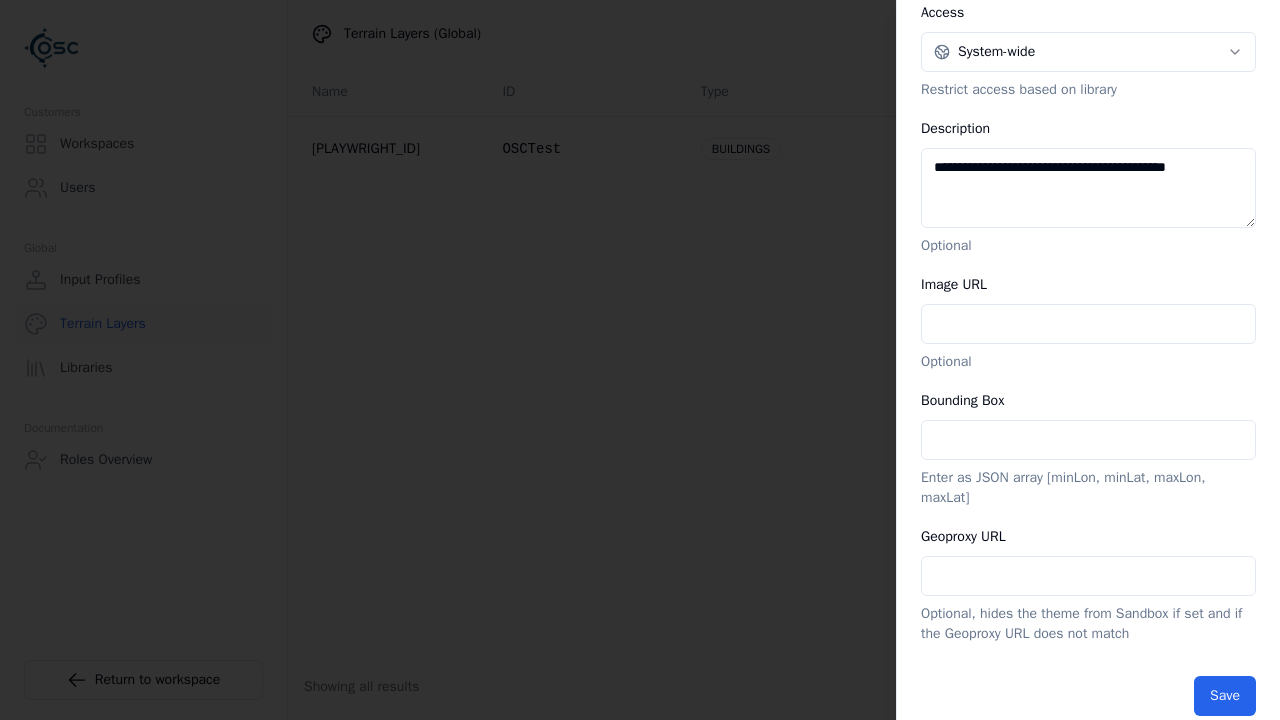 click on "**********" at bounding box center [1003, 34] 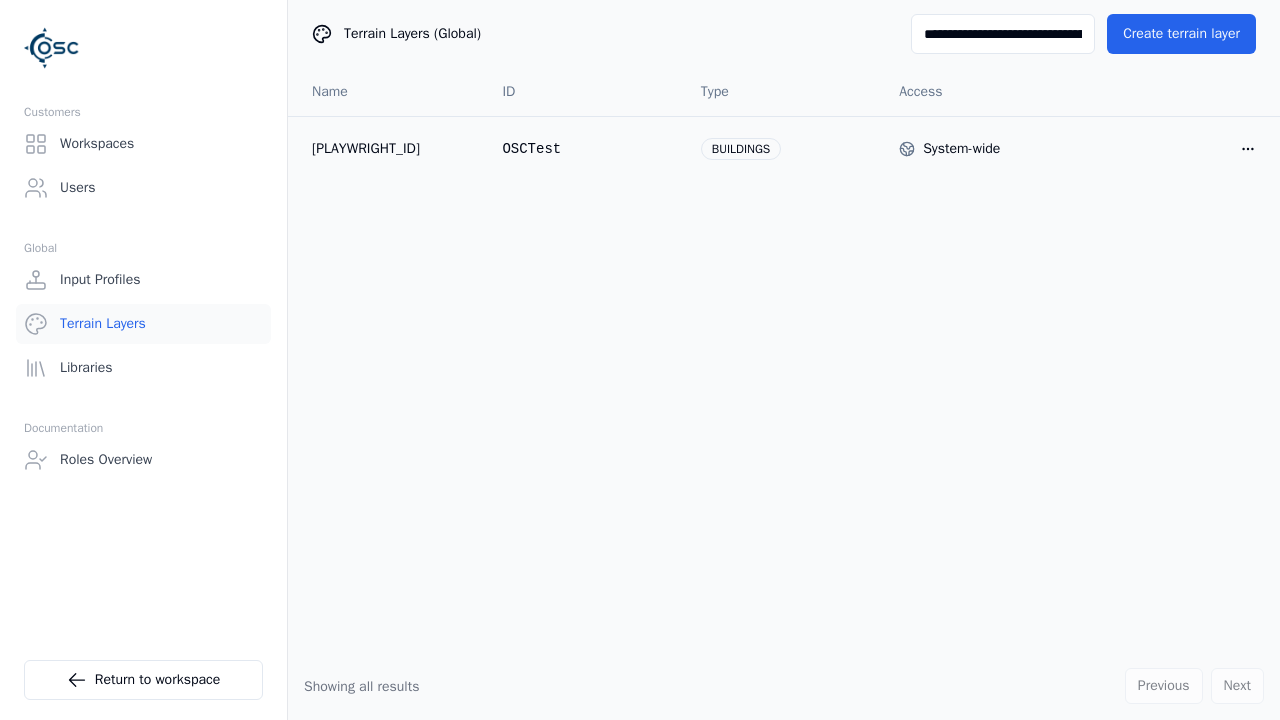 type on "**********" 